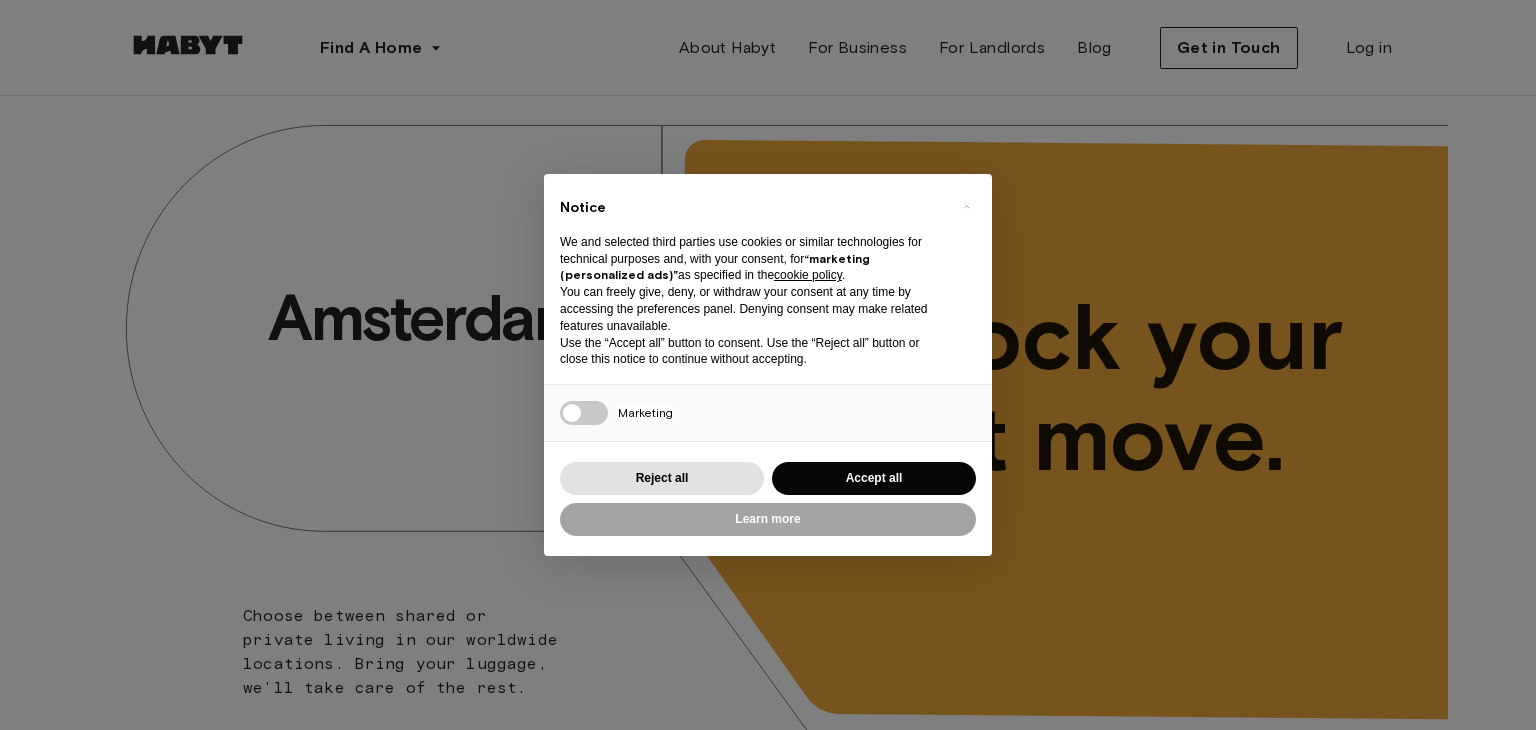 scroll, scrollTop: 0, scrollLeft: 0, axis: both 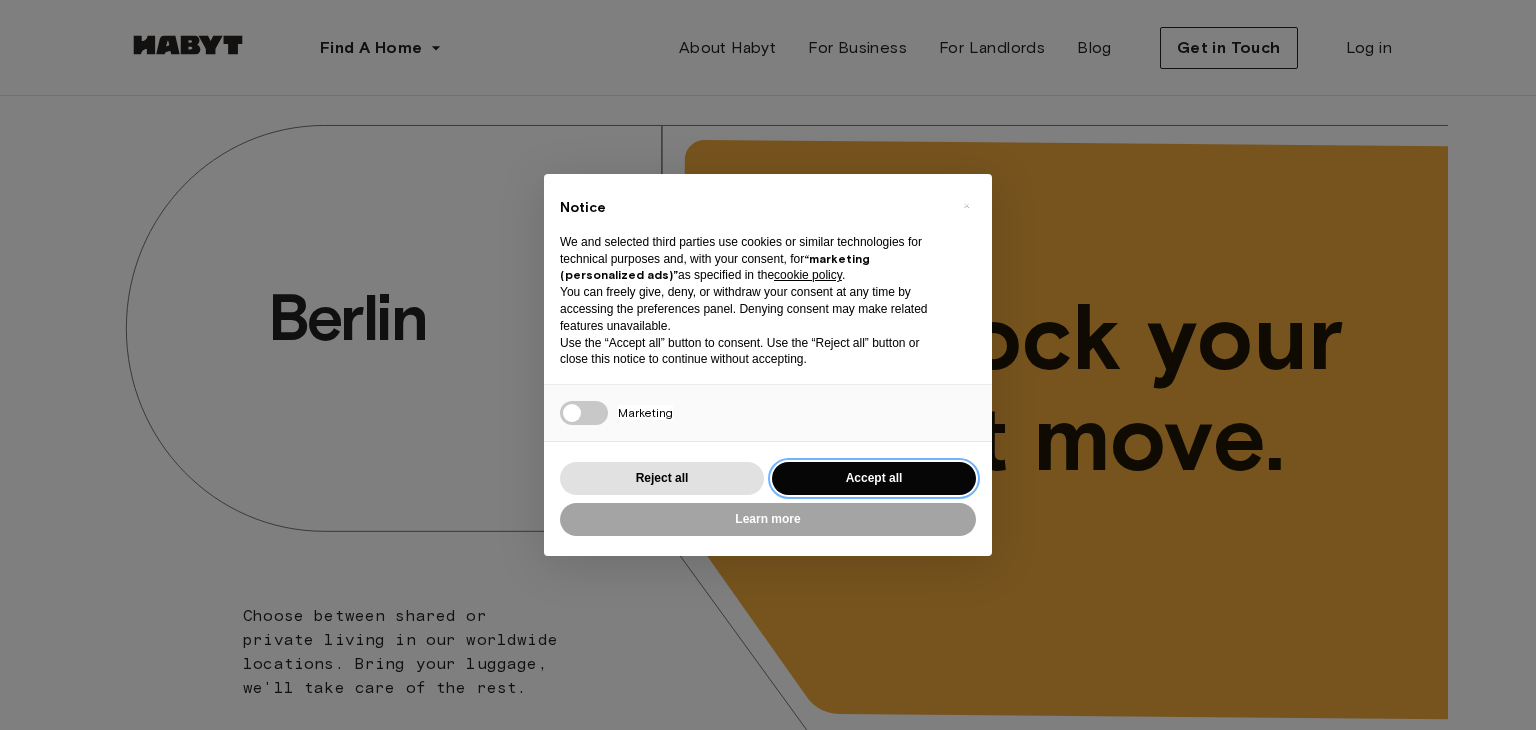 click on "Accept all" at bounding box center [874, 478] 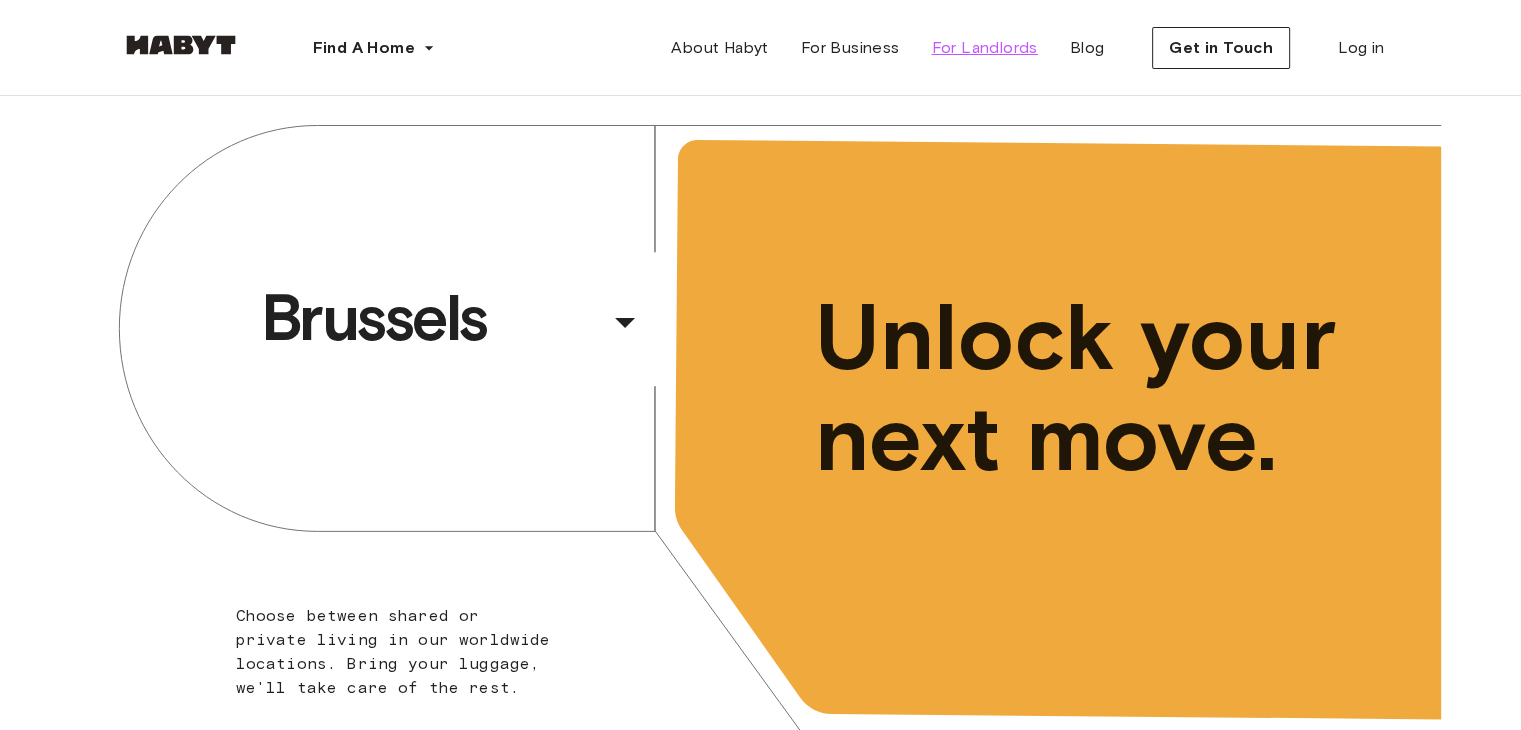 click on "For Landlords" at bounding box center (984, 48) 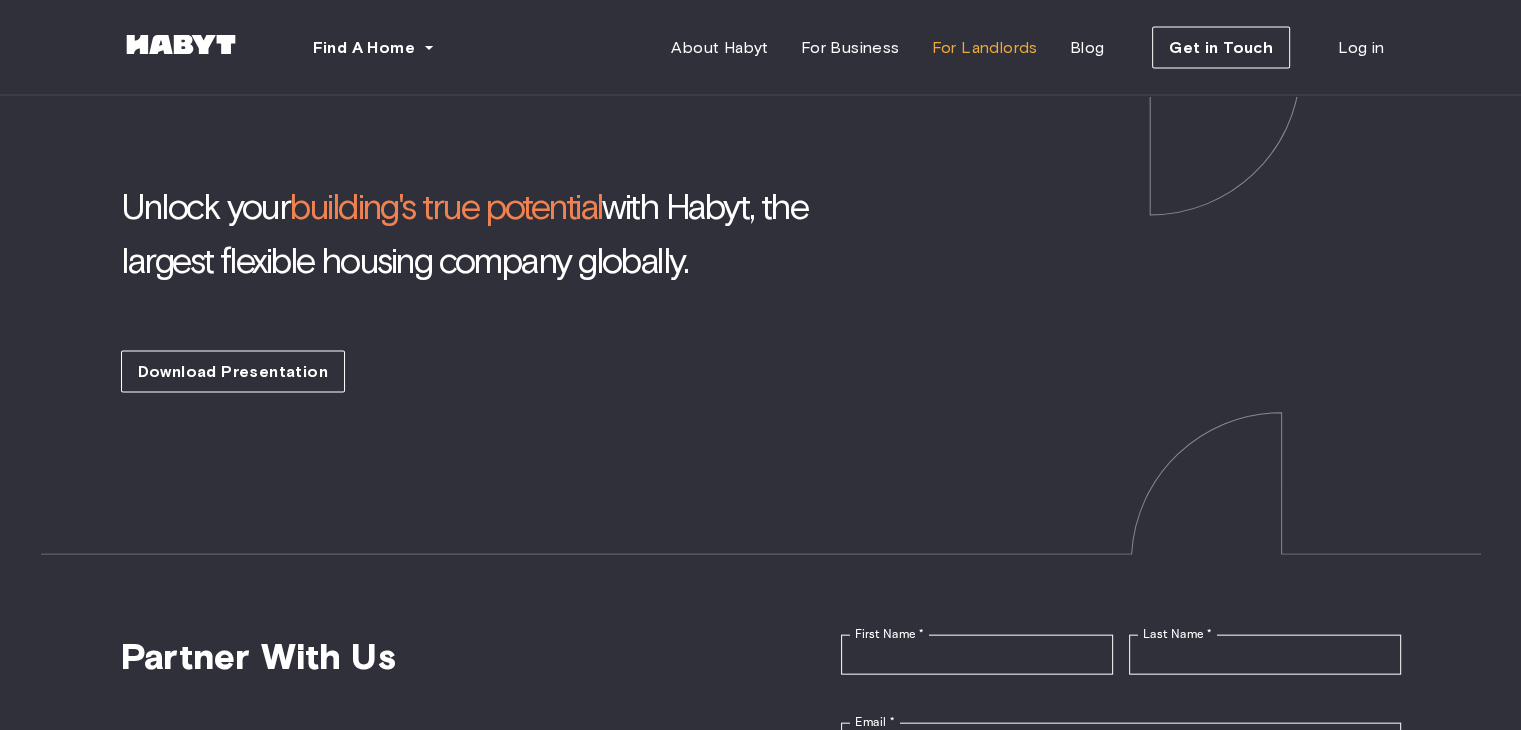 scroll, scrollTop: 4276, scrollLeft: 0, axis: vertical 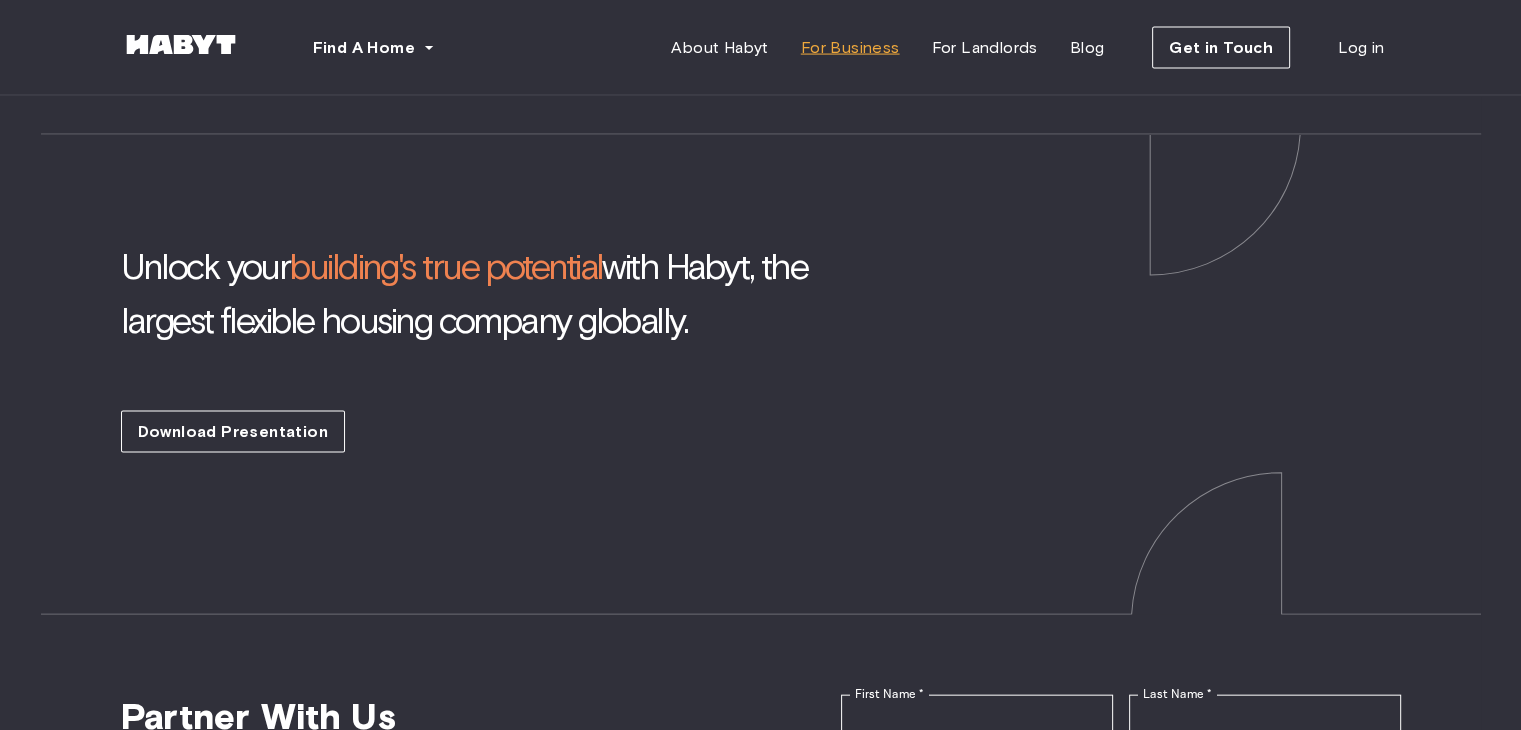 click on "For Business" at bounding box center [850, 48] 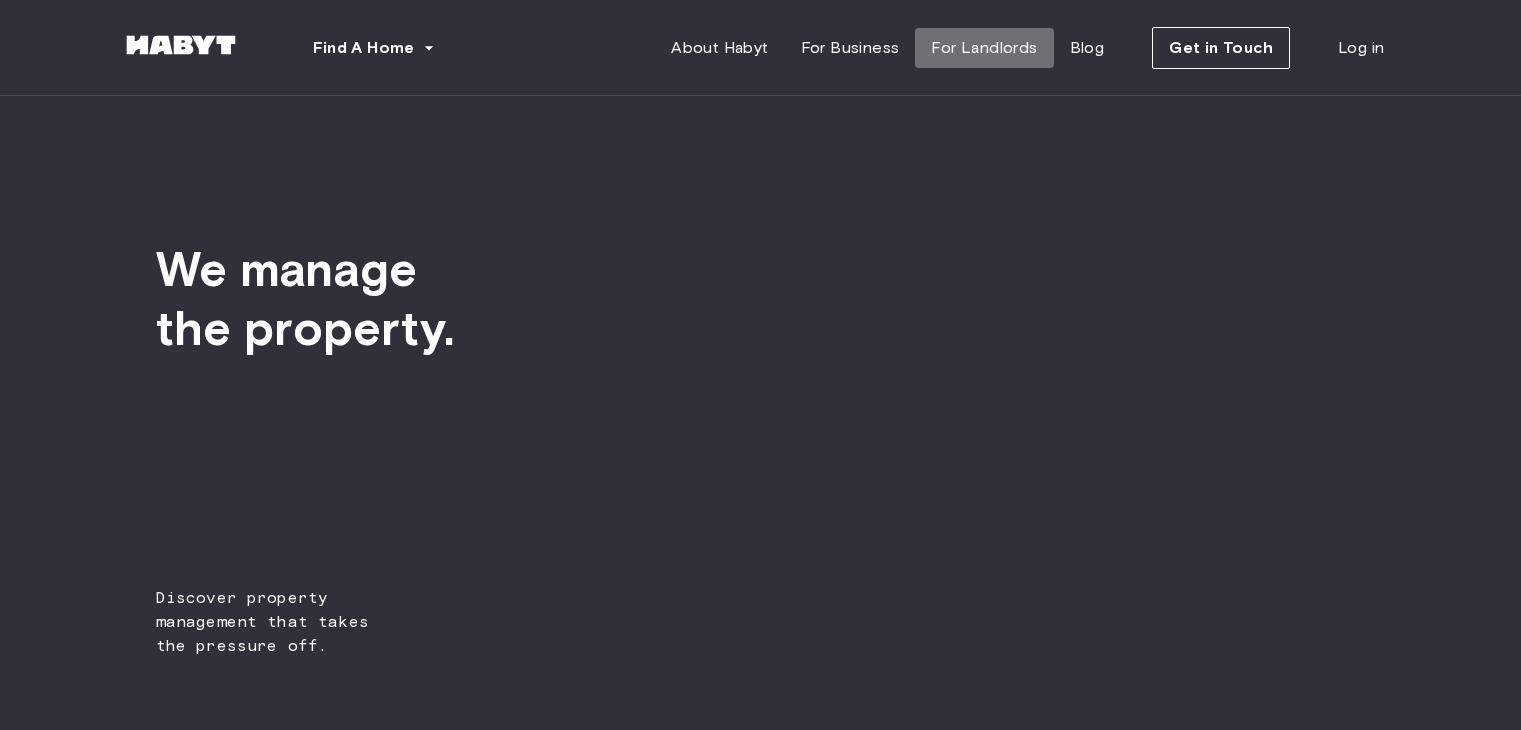 click on "For Landlords" at bounding box center [984, 48] 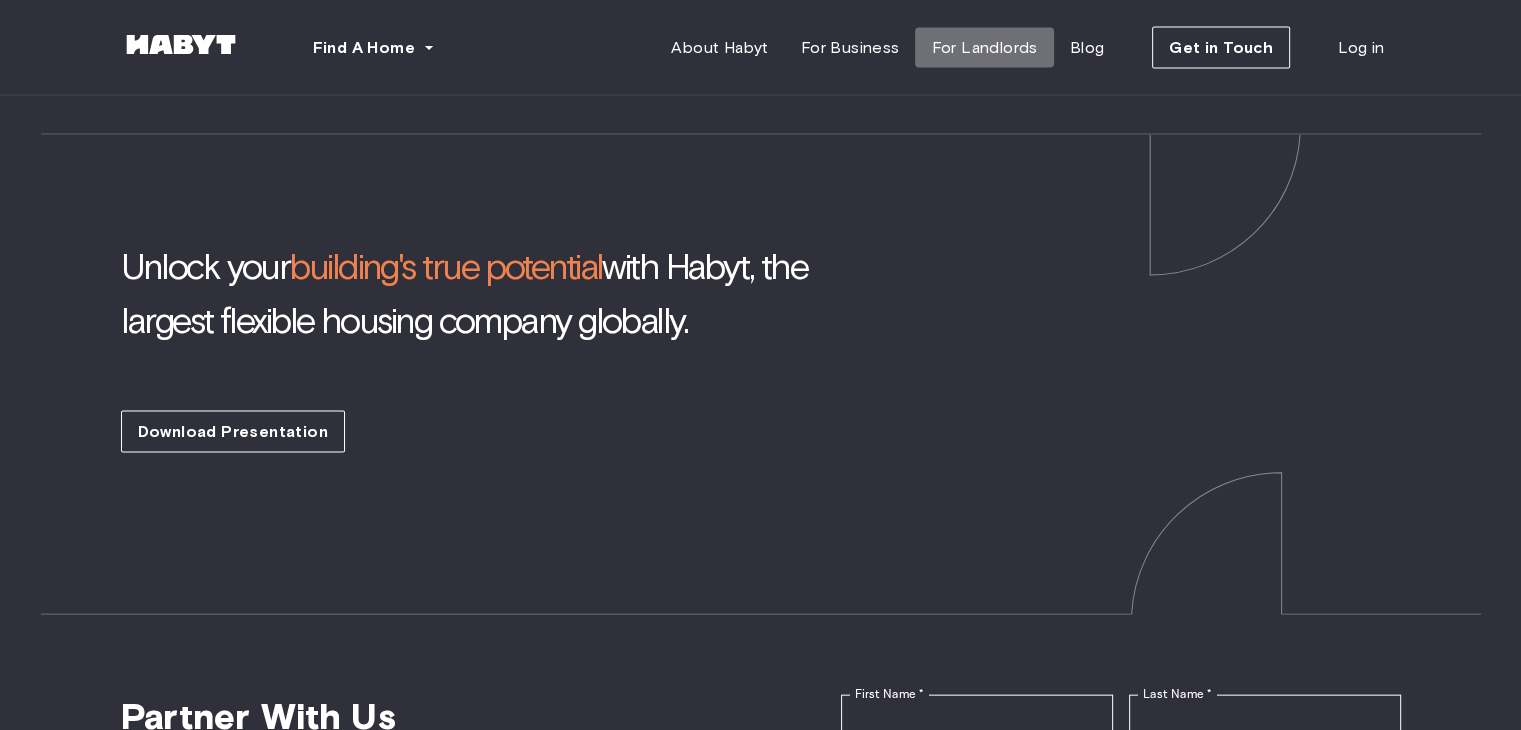 scroll, scrollTop: 0, scrollLeft: 0, axis: both 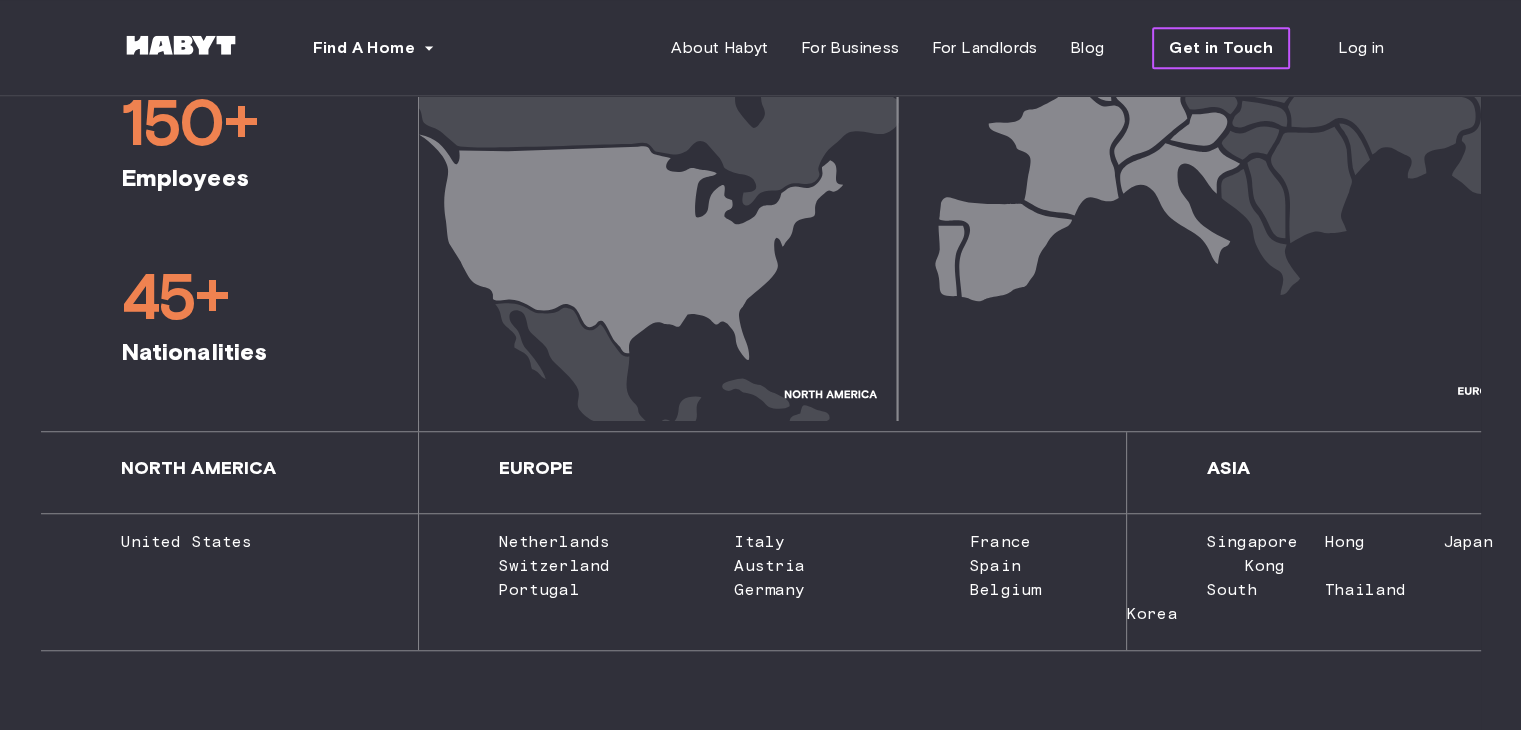 click on "Get in Touch" at bounding box center [1221, 48] 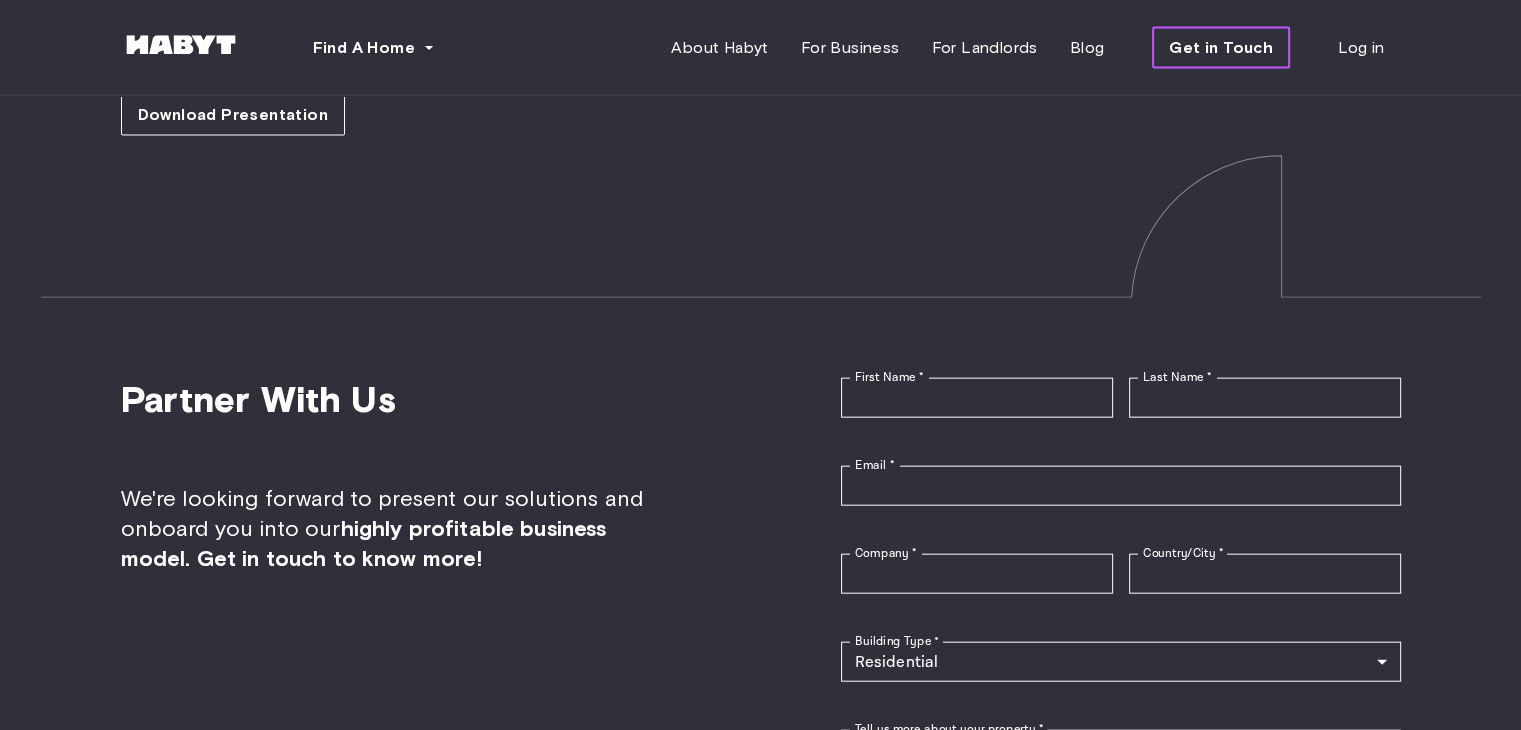 scroll, scrollTop: 4592, scrollLeft: 0, axis: vertical 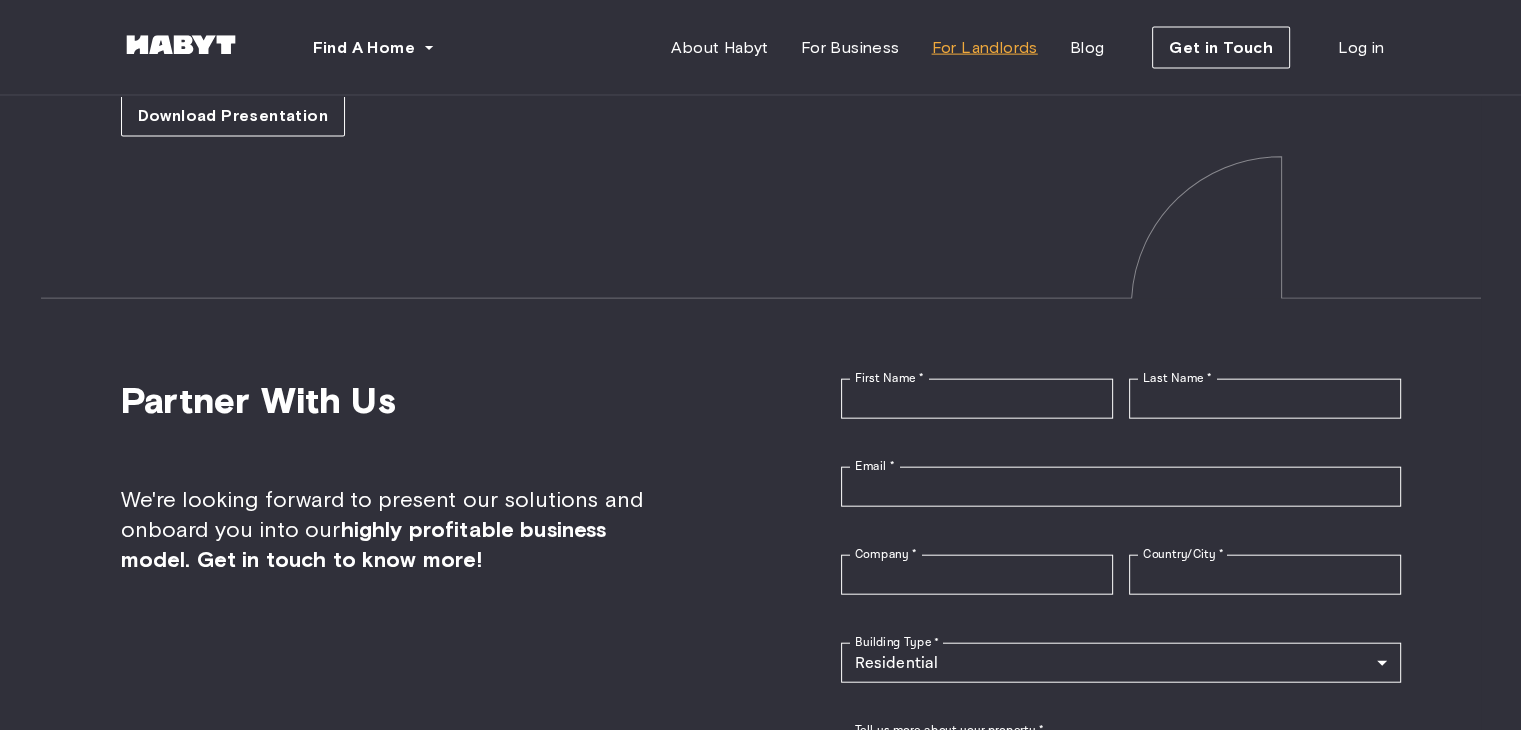 click on "For Landlords" at bounding box center [984, 48] 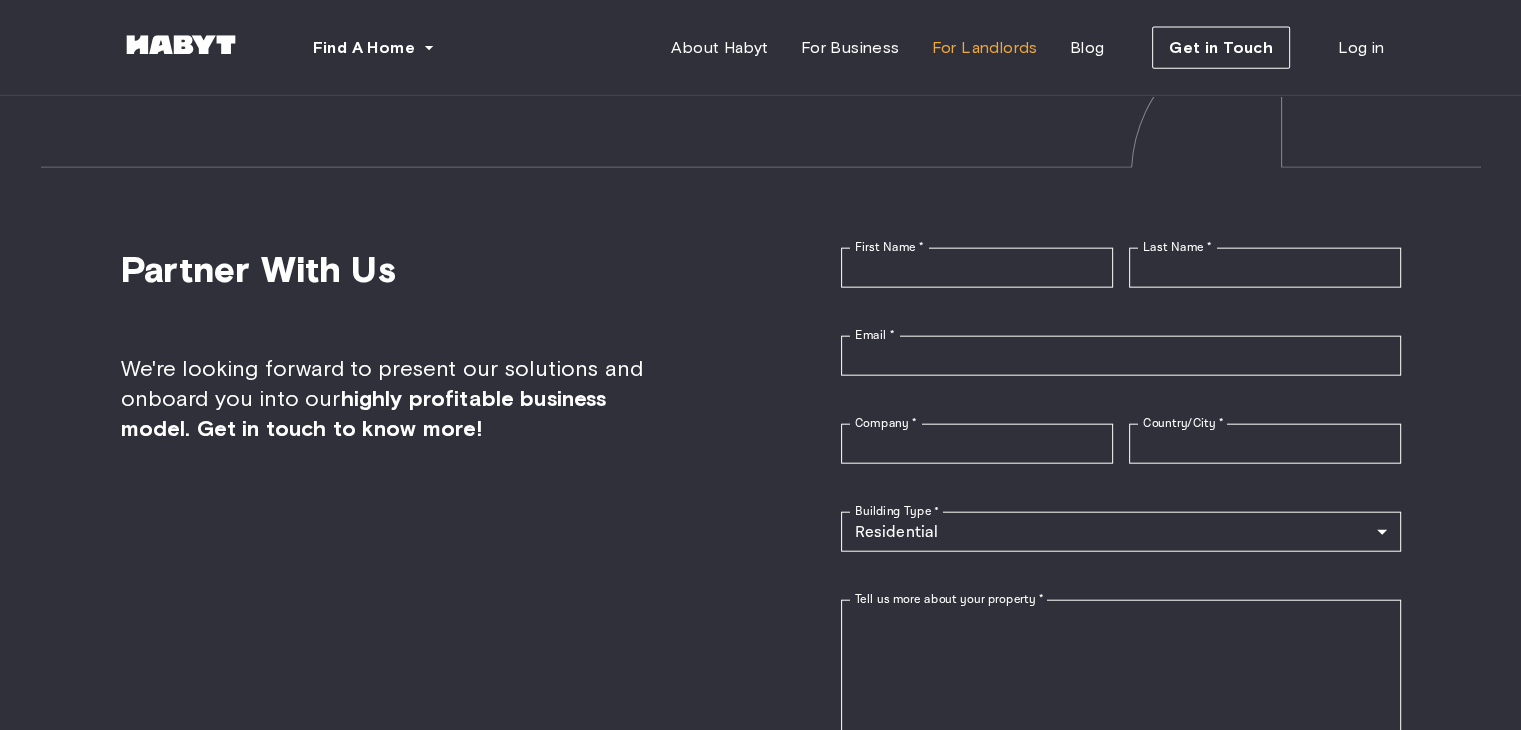 scroll, scrollTop: 4724, scrollLeft: 0, axis: vertical 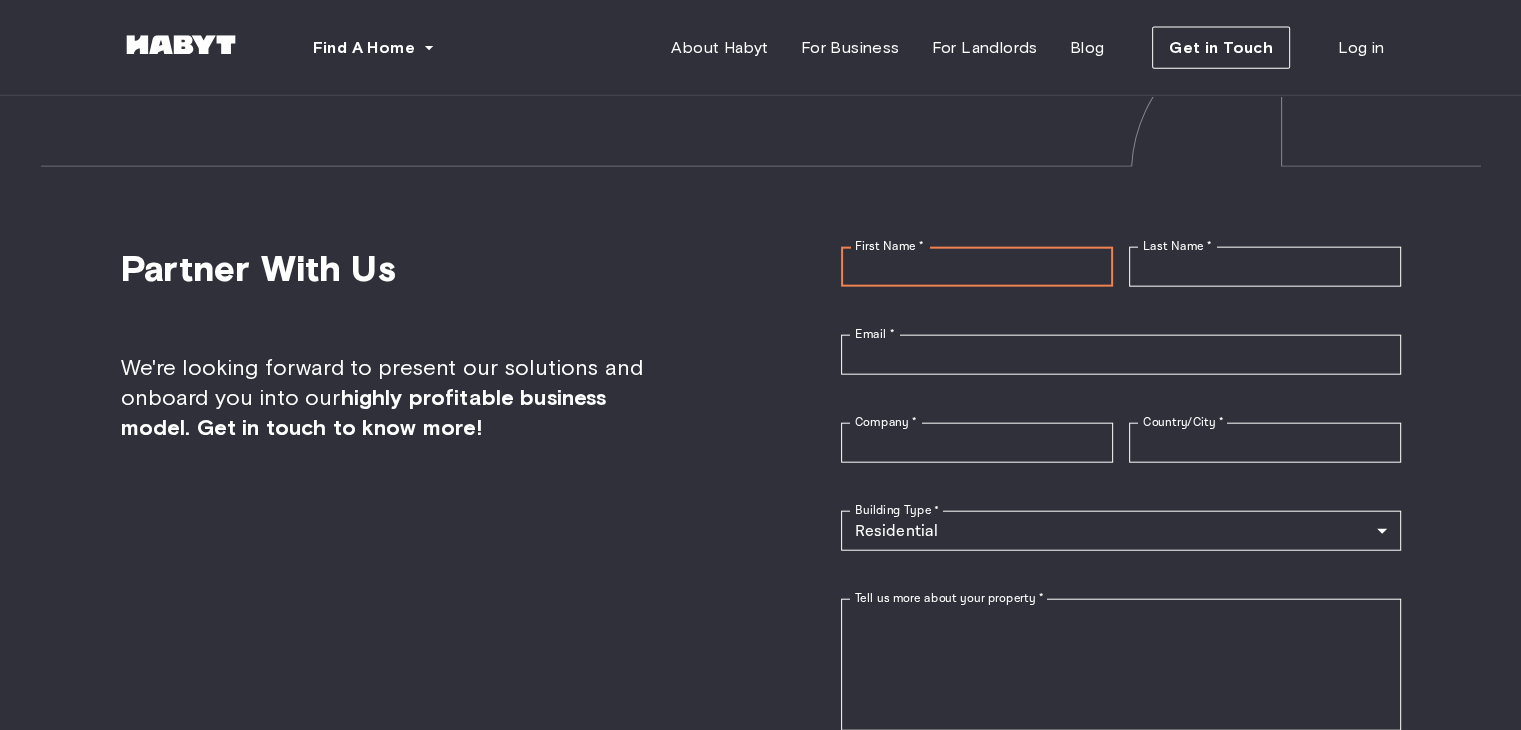 click on "First Name *" at bounding box center [977, 267] 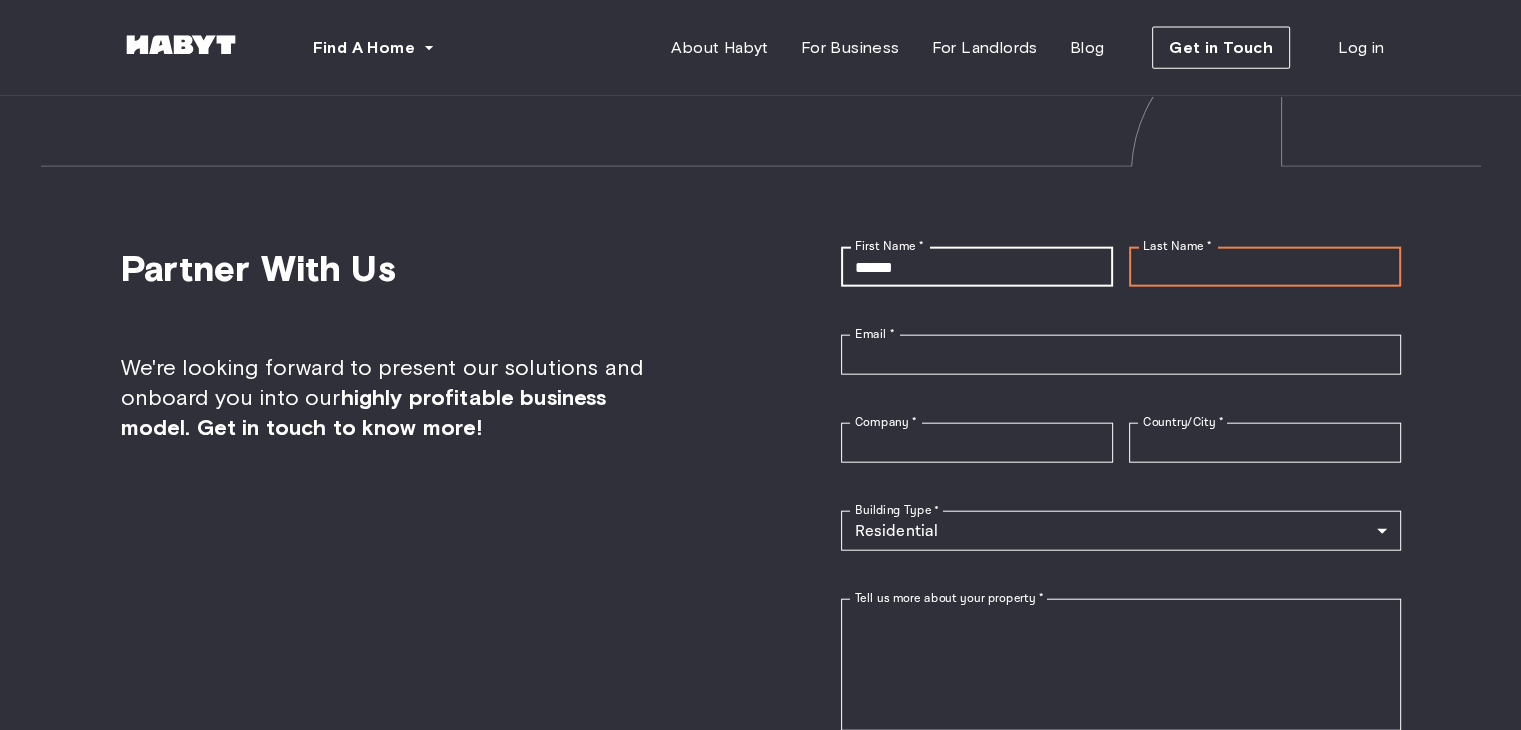 type on "*******" 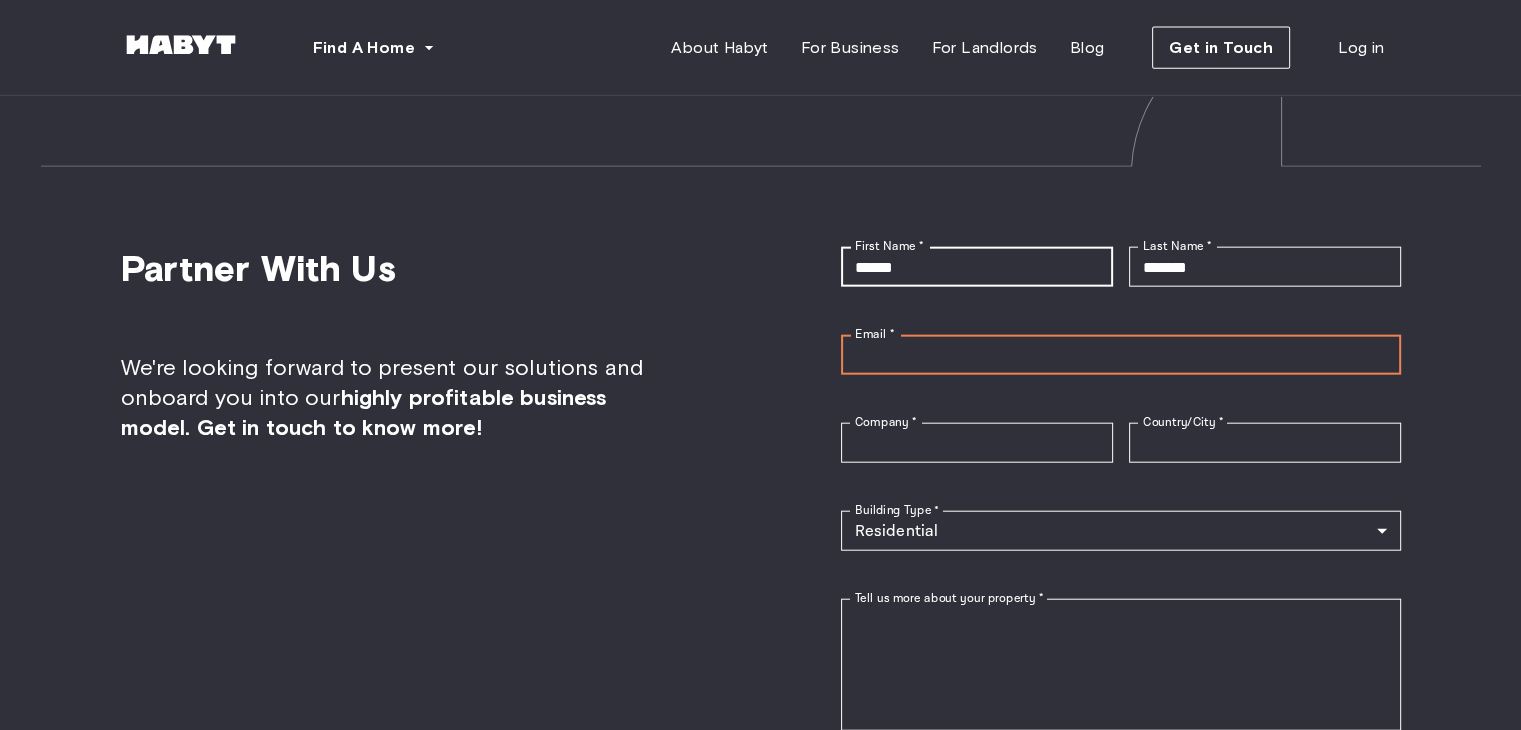 type on "**********" 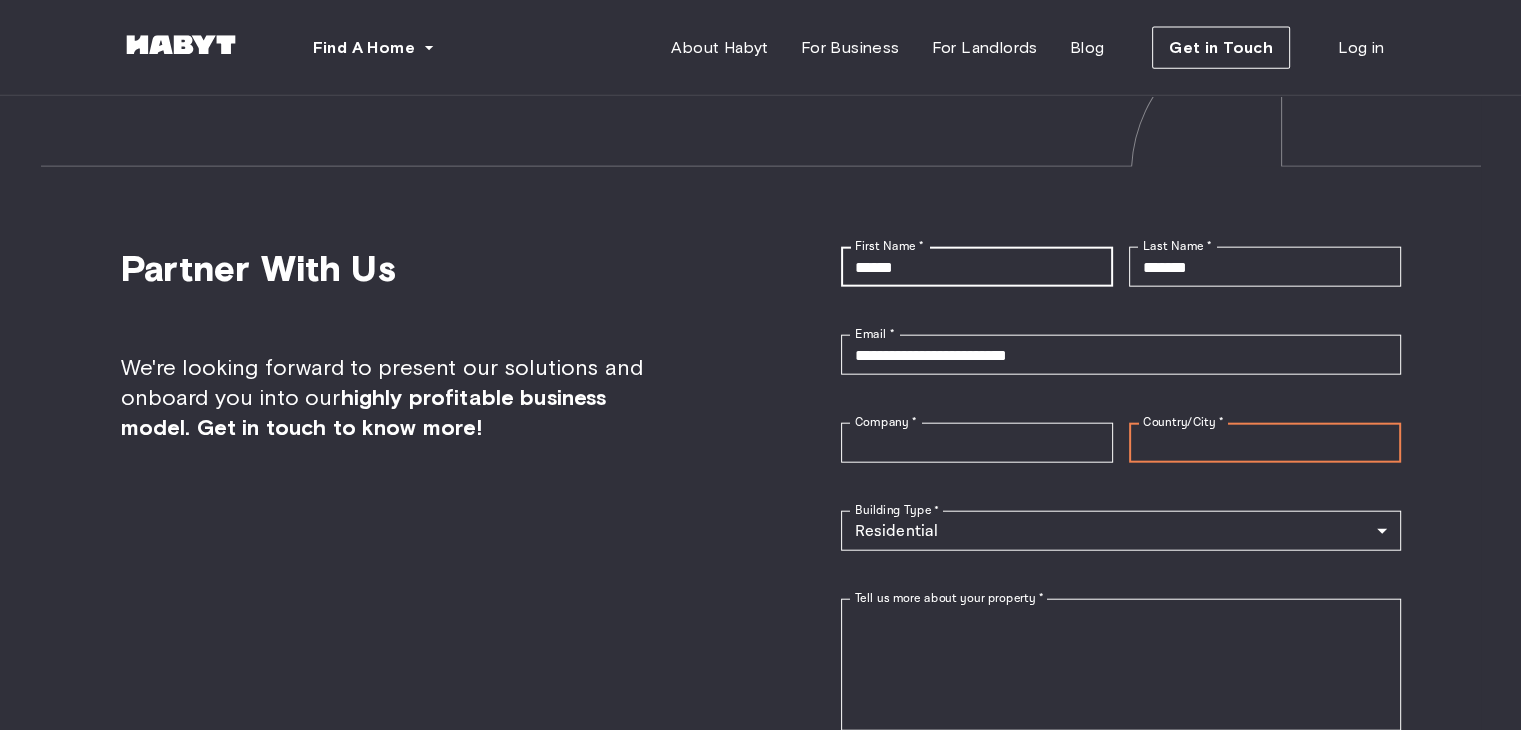 type on "****" 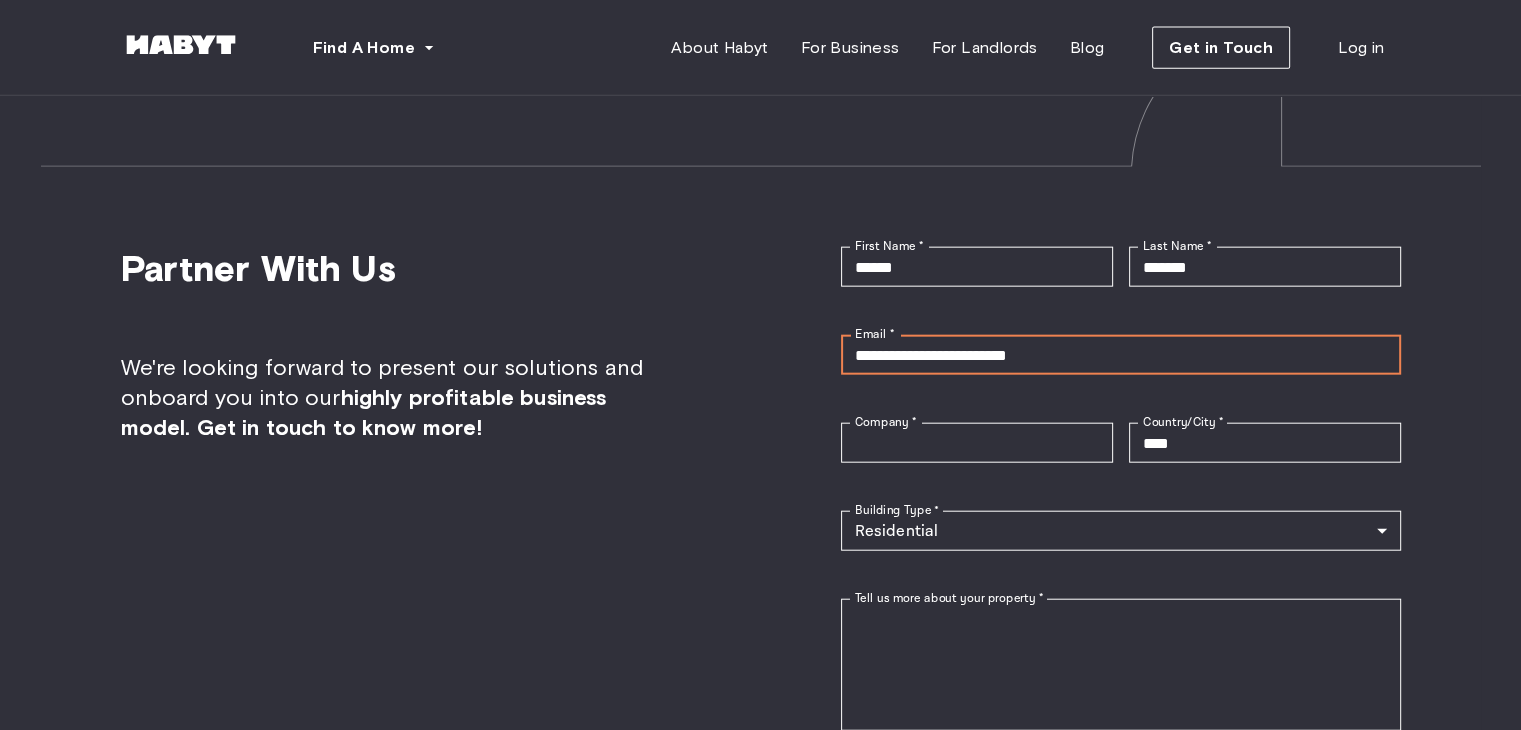 click on "**********" at bounding box center (1121, 355) 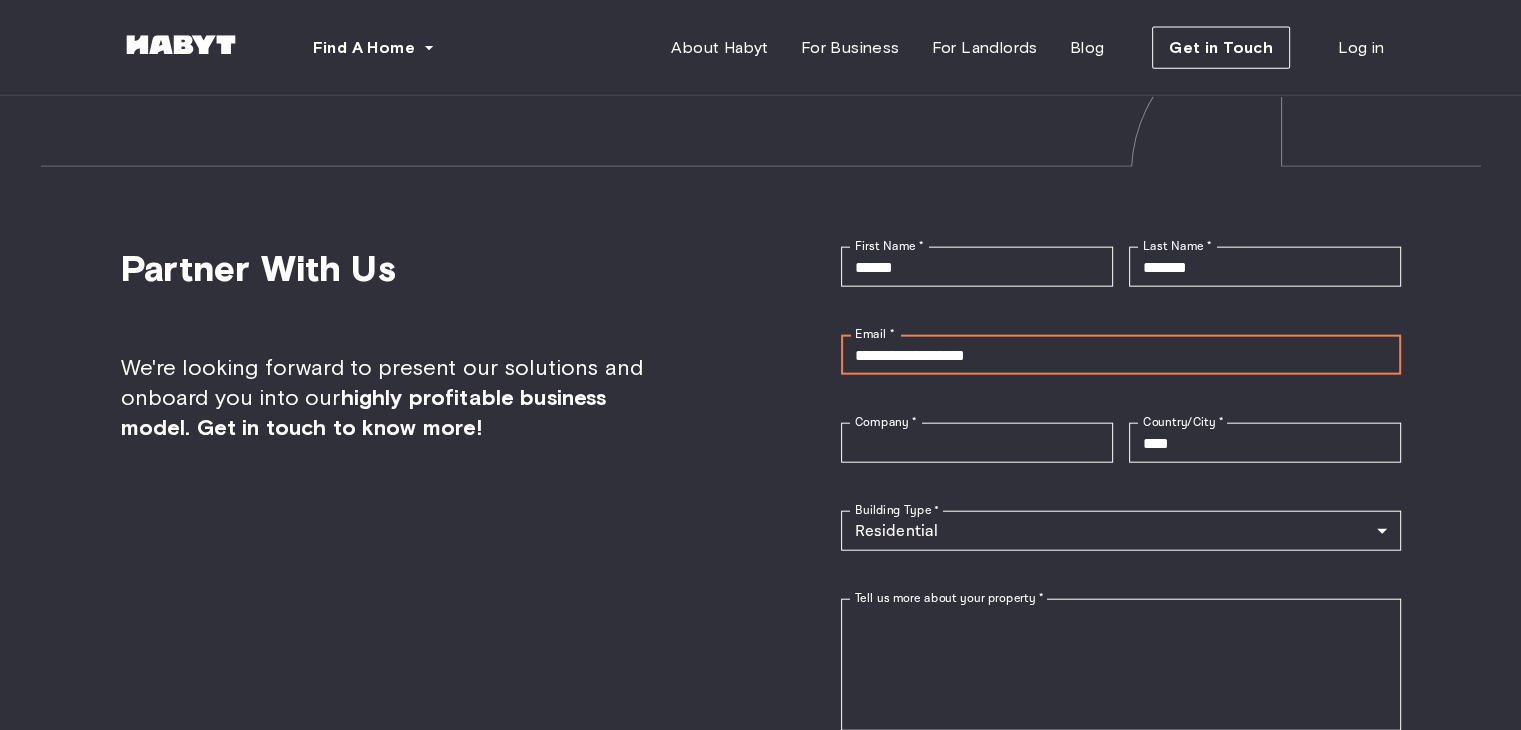 type on "**********" 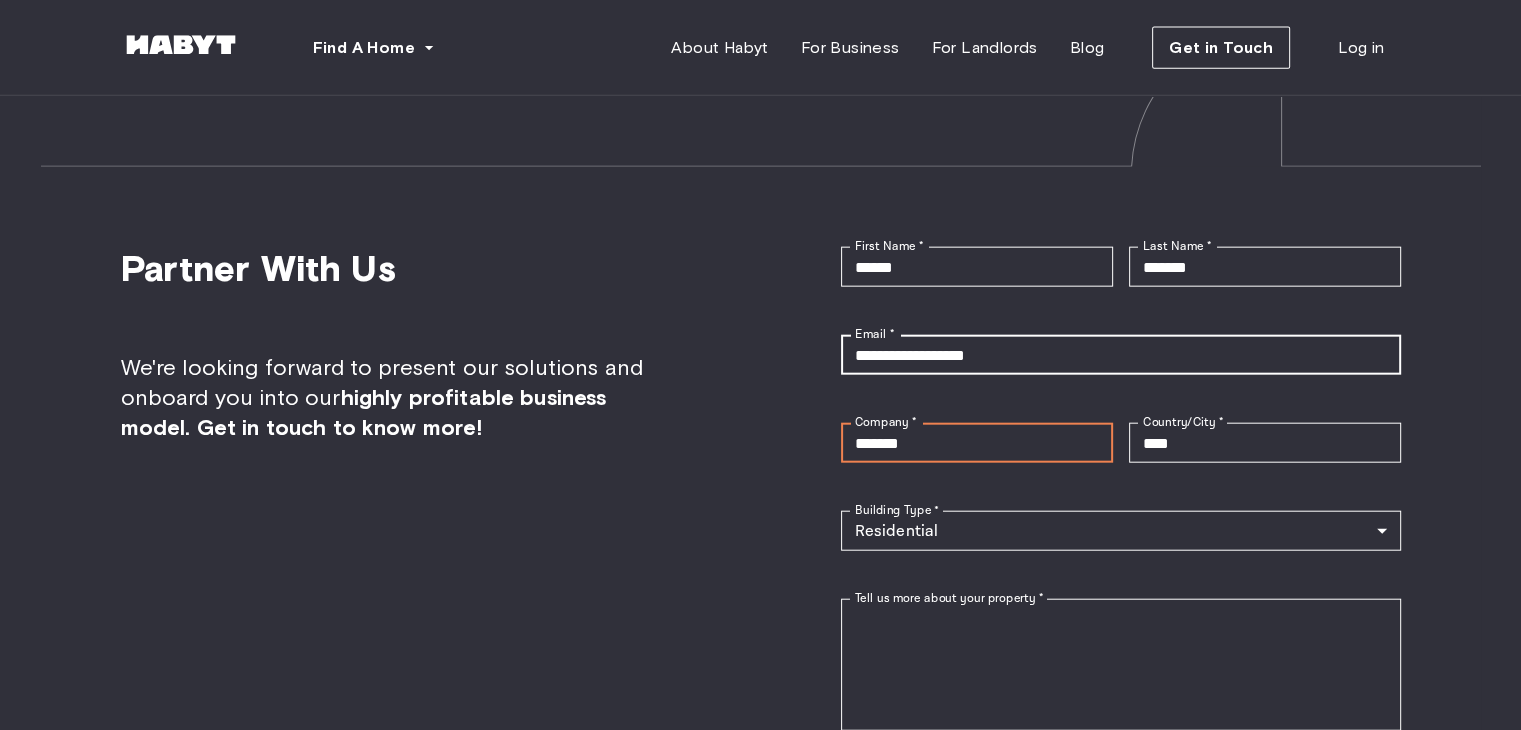 type on "*******" 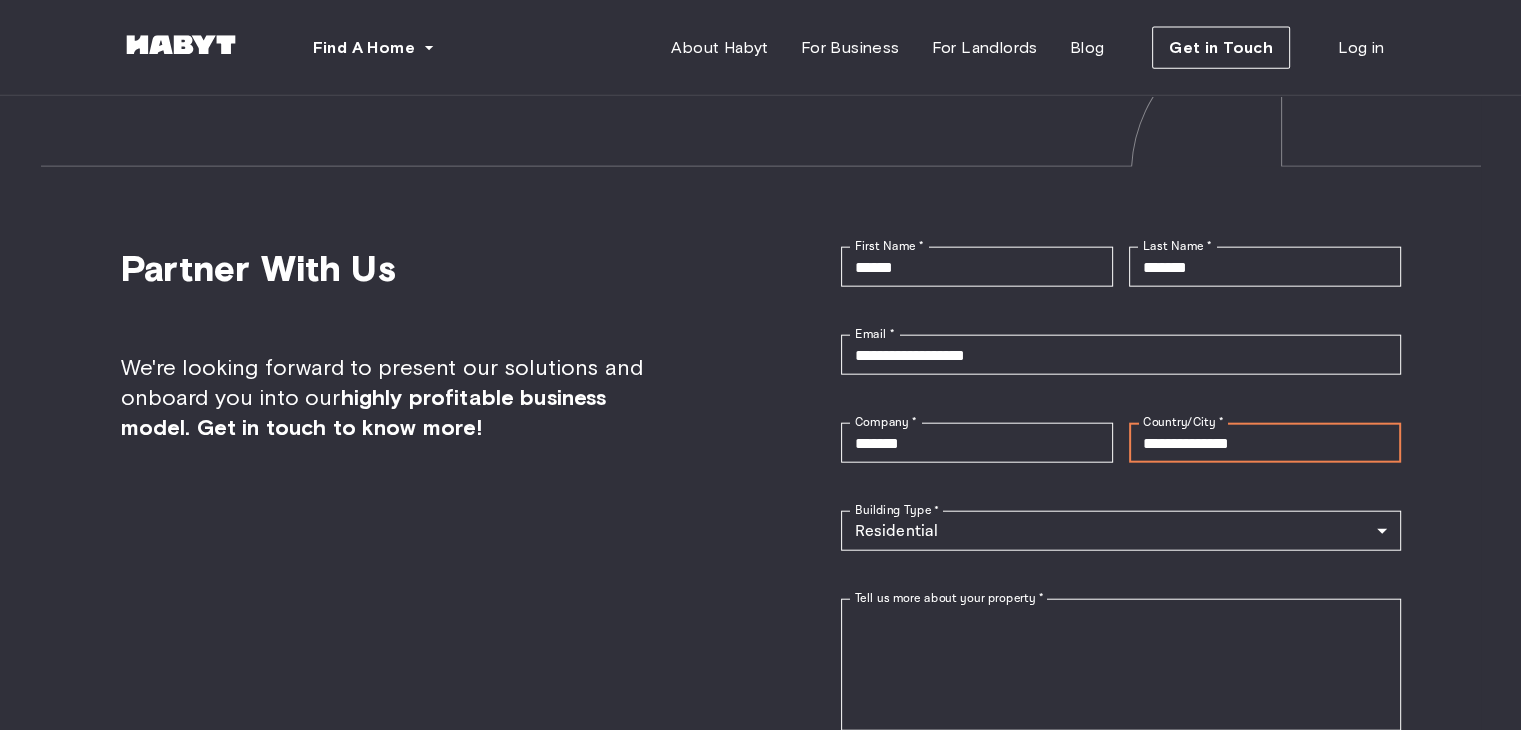 type on "**********" 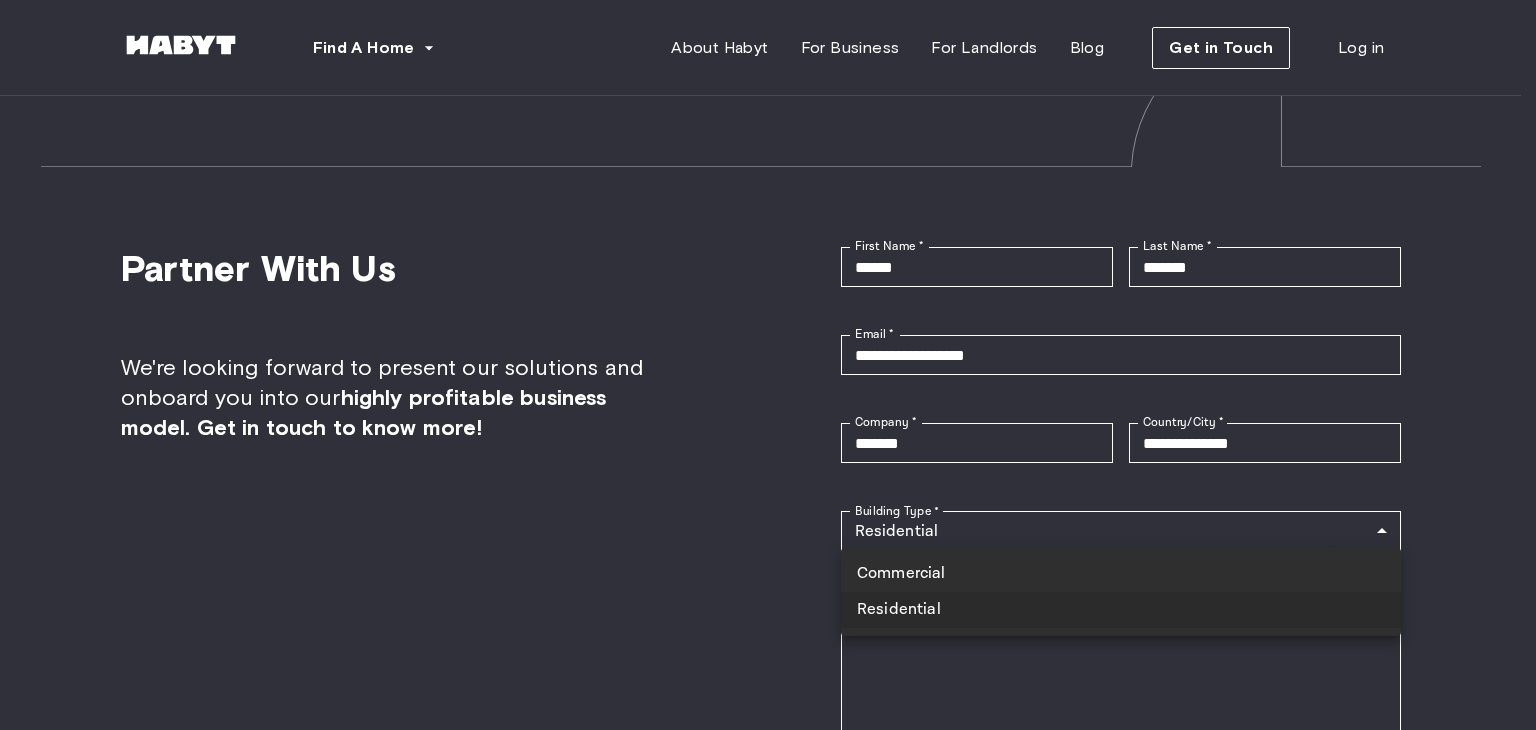 click on "Find A Home Europe Amsterdam Berlin Frankfurt Hamburg Lisbon Madrid Milan Modena Paris Turin Munich Rotterdam Stuttgart Dusseldorf Cologne Zurich The Hague Graz Brussels Leipzig Asia Hong Kong Singapore Seoul Phuket Tokyo About Habyt For Business For Landlords Blog Get in Touch Log in We manage
the property. You manage
your time. Discover property management that takes the pressure off. From Berlin, to everywhere 15.000 Units 30+ Cities 150+ Employees 45+ Nationalities North America United States Europe Netherlands Italy France Switzerland Austria Spain Portugal Germany Belgium Asia Singapore Hong Kong Japan South Korea Thailand We are the largest  flexible housing company  globally. Our mission is to provide access to housing anywhere, for everyone. Discover More How we do it We're not here to oversell or complicate. We promise to give you just what you need to accelerate your project and business growth. innovative business model technology & automation centralized operations solutions, not stress Why Habyt" at bounding box center [768, -1072] 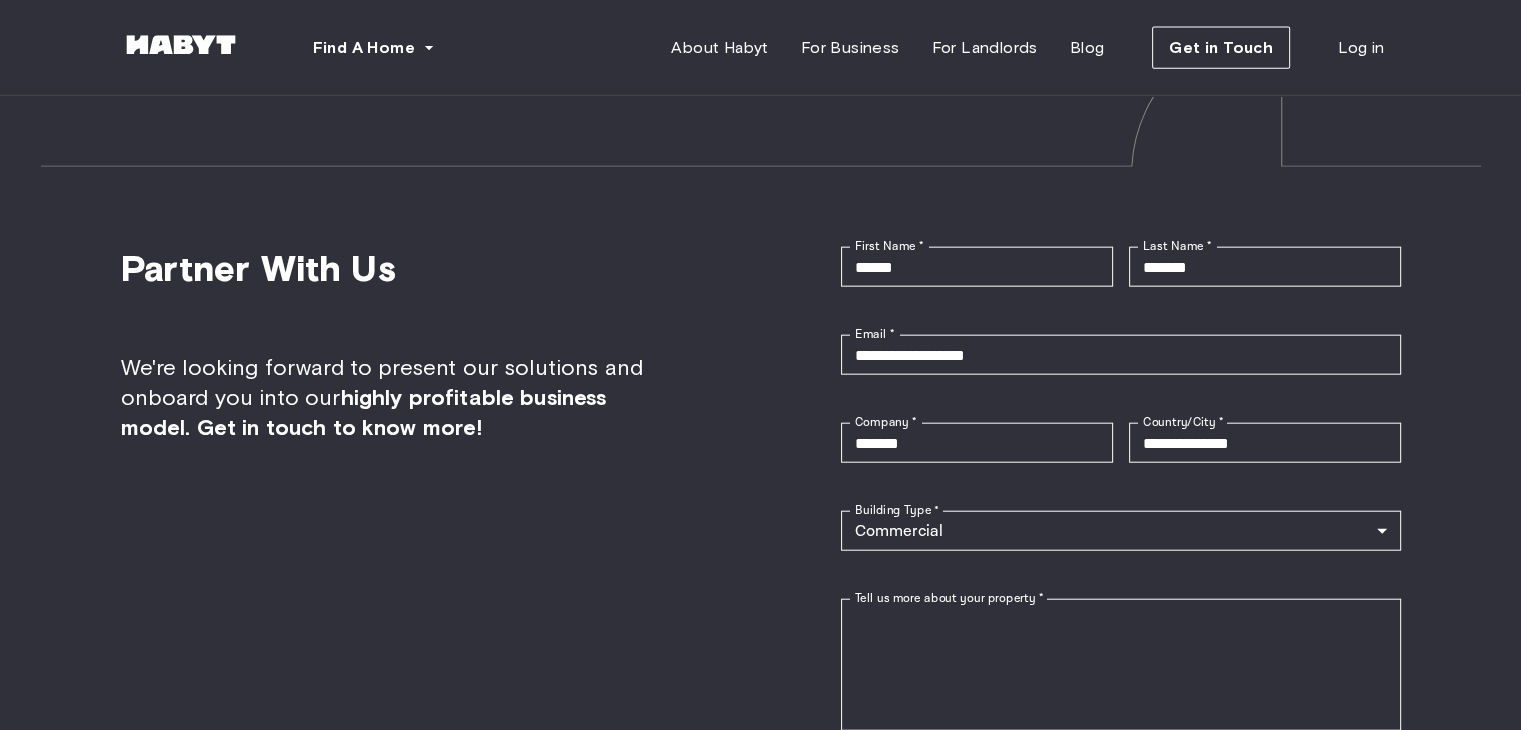click on "Find A Home Europe Amsterdam Berlin Frankfurt Hamburg Lisbon Madrid Milan Modena Paris Turin Munich Rotterdam Stuttgart Dusseldorf Cologne Zurich The Hague Graz Brussels Leipzig Asia Hong Kong Singapore Seoul Phuket Tokyo About Habyt For Business For Landlords Blog Get in Touch Log in We manage
the property. You manage
your time. Discover property management that takes the pressure off. From Berlin, to everywhere 15.000 Units 30+ Cities 150+ Employees 45+ Nationalities North America United States Europe Netherlands Italy France Switzerland Austria Spain Portugal Germany Belgium Asia Singapore Hong Kong Japan South Korea Thailand We are the largest  flexible housing company  globally. Our mission is to provide access to housing anywhere, for everyone. Discover More How we do it We're not here to oversell or complicate. We promise to give you just what you need to accelerate your project and business growth. innovative business model technology & automation centralized operations solutions, not stress Why Habyt" at bounding box center [760, -1072] 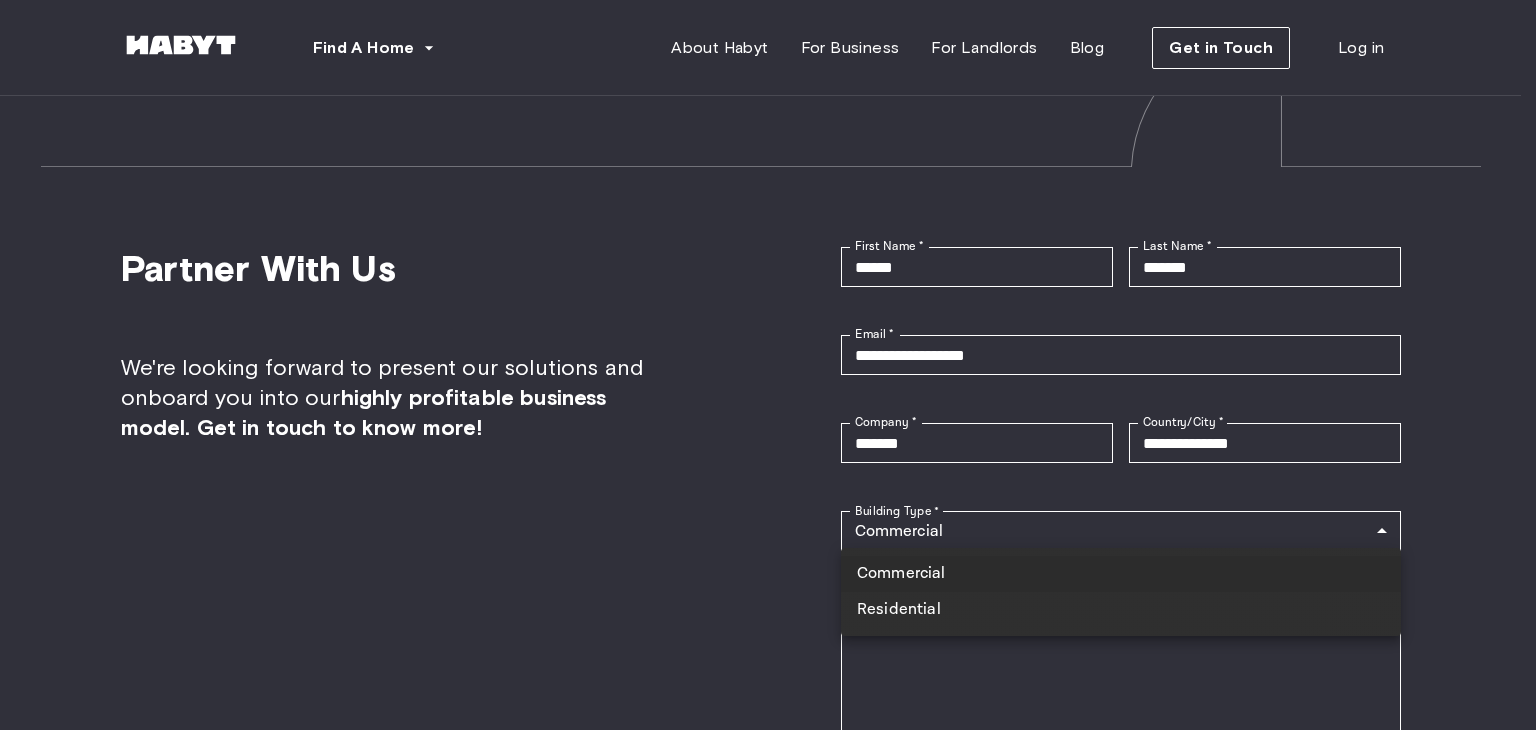 click at bounding box center [768, 365] 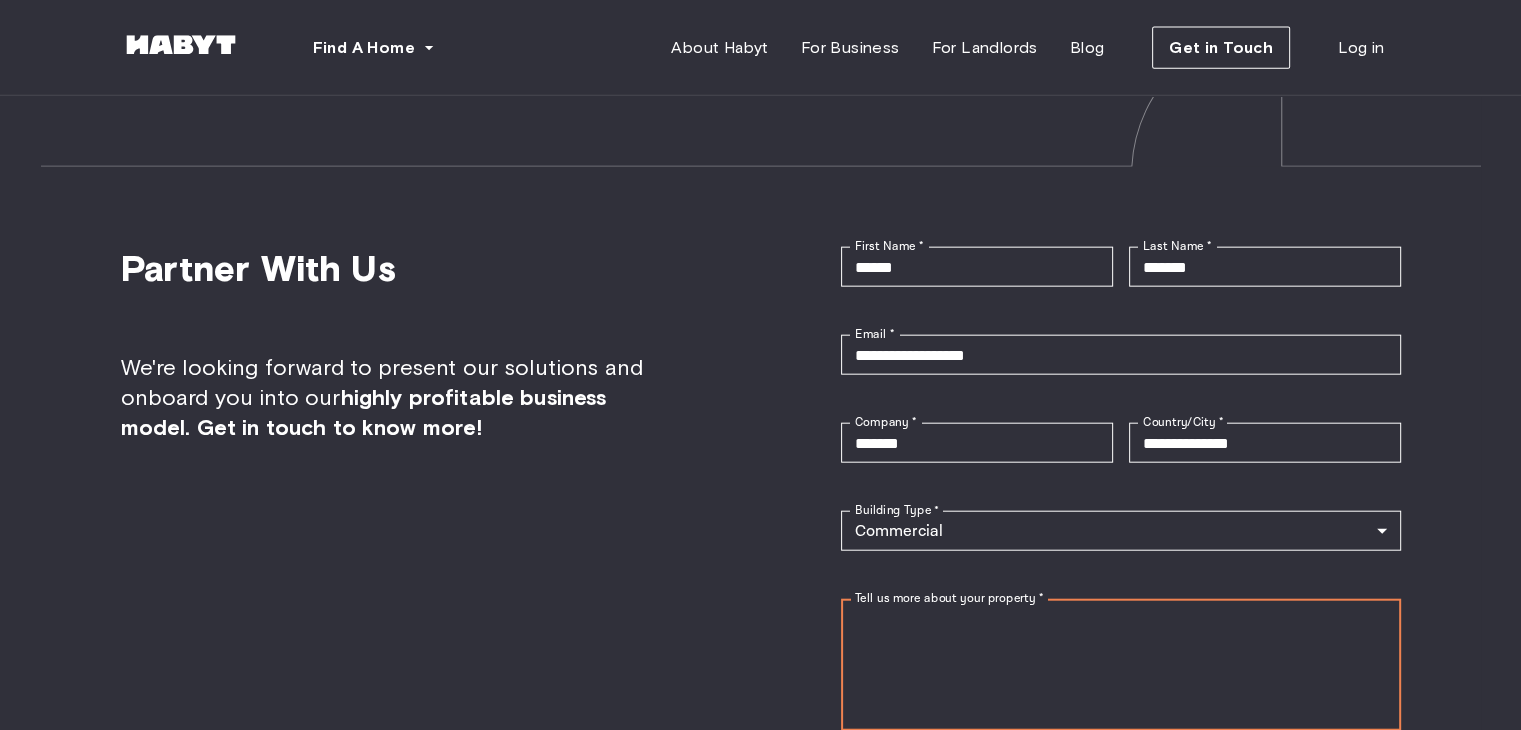 click on "Tell us more about your property *" at bounding box center [1121, 665] 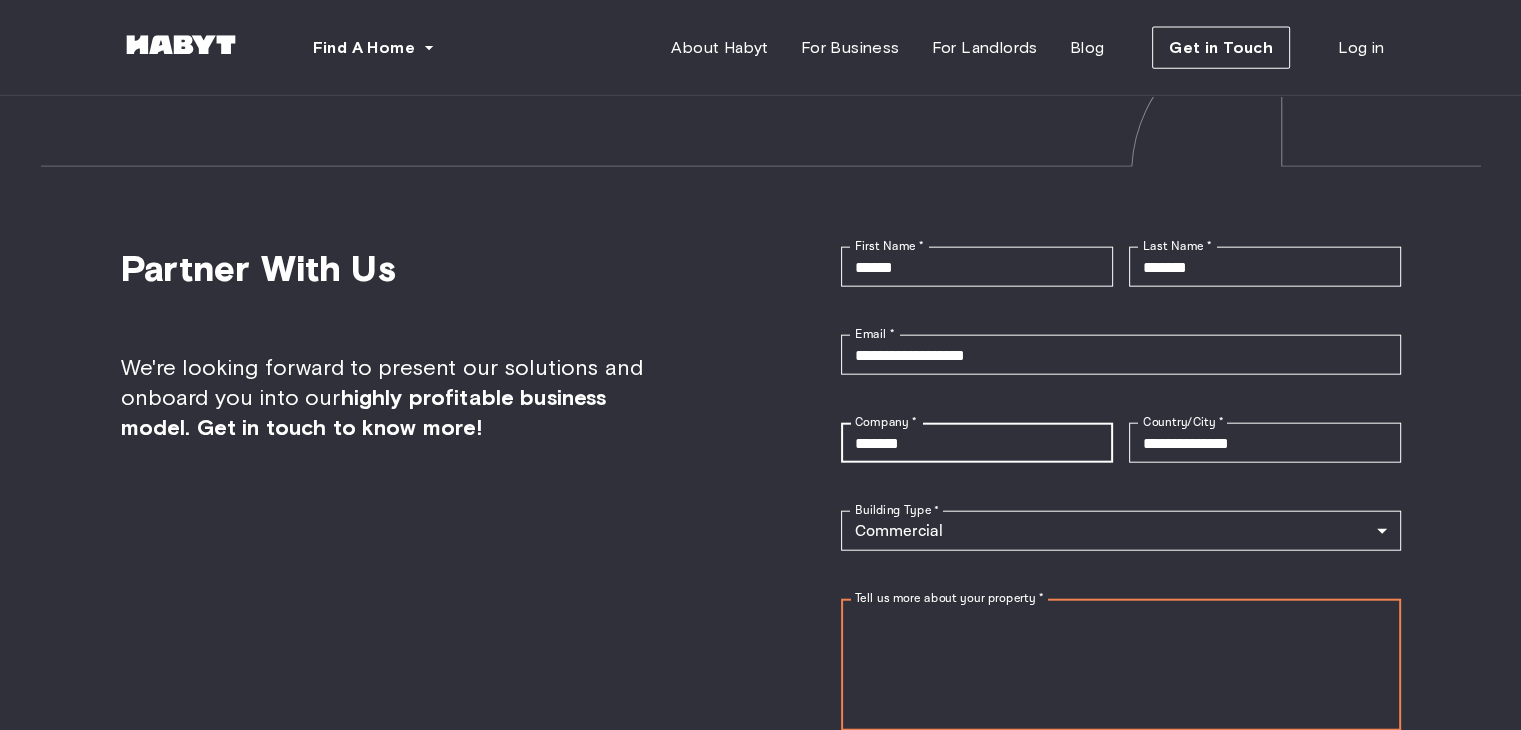 type on "**********" 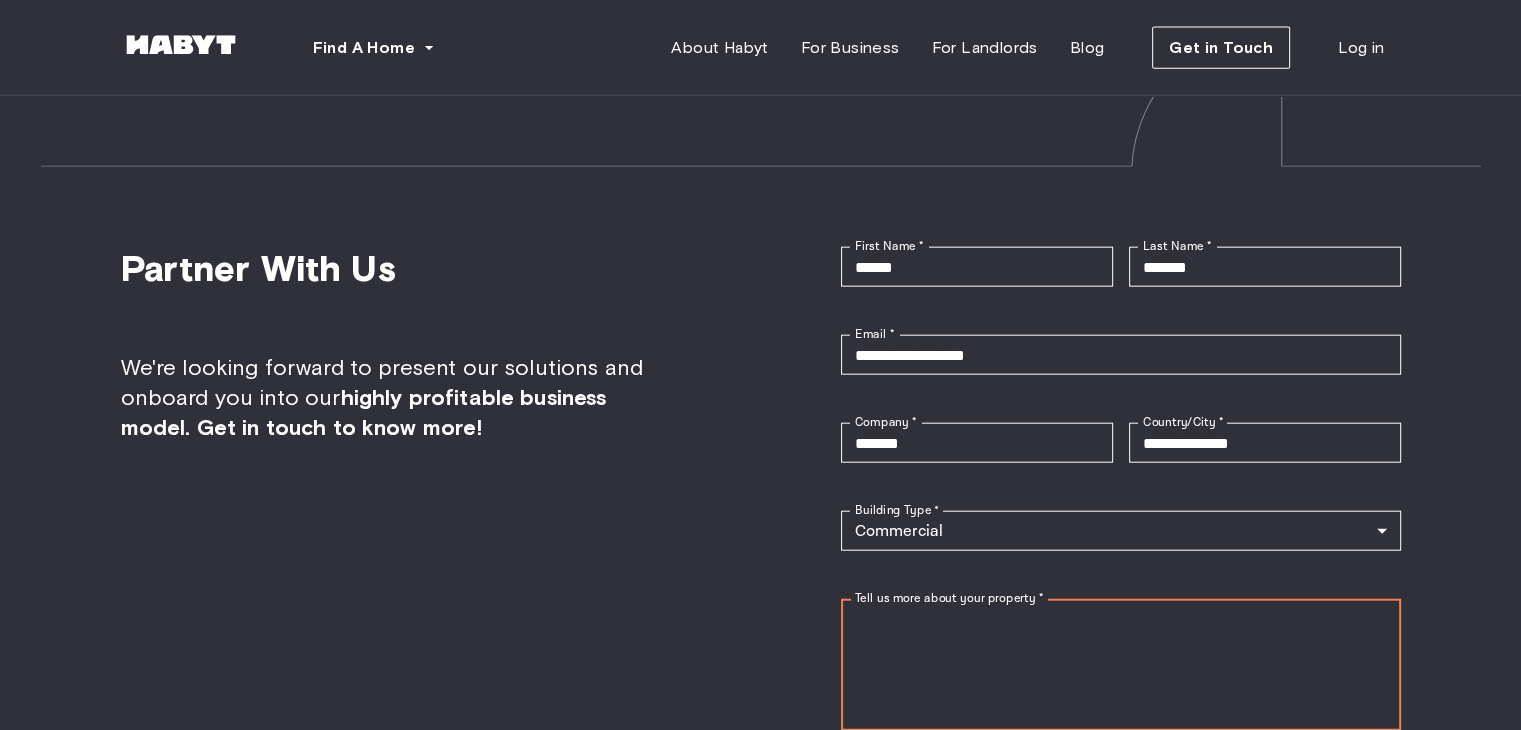 scroll, scrollTop: 0, scrollLeft: 0, axis: both 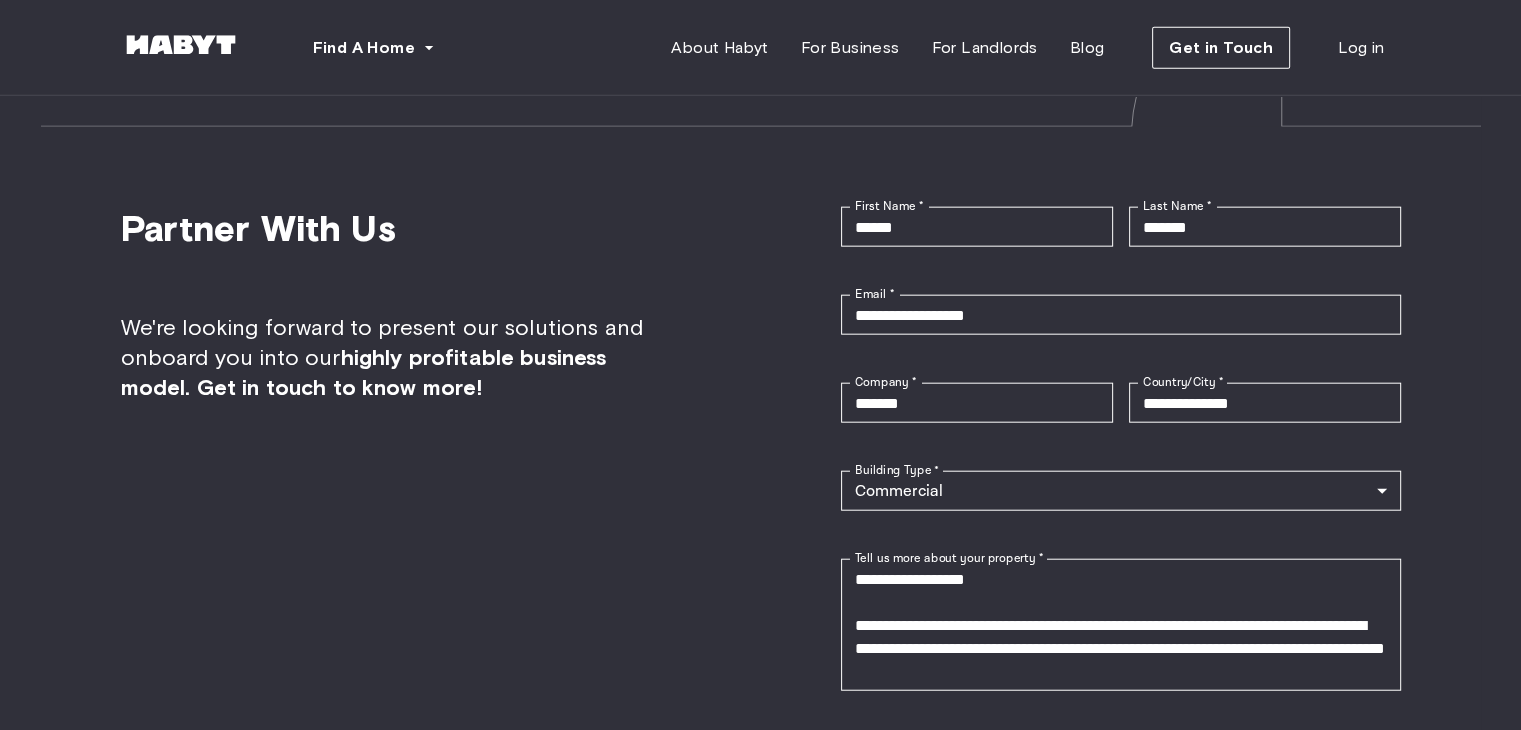 click on "**********" at bounding box center (1121, 535) 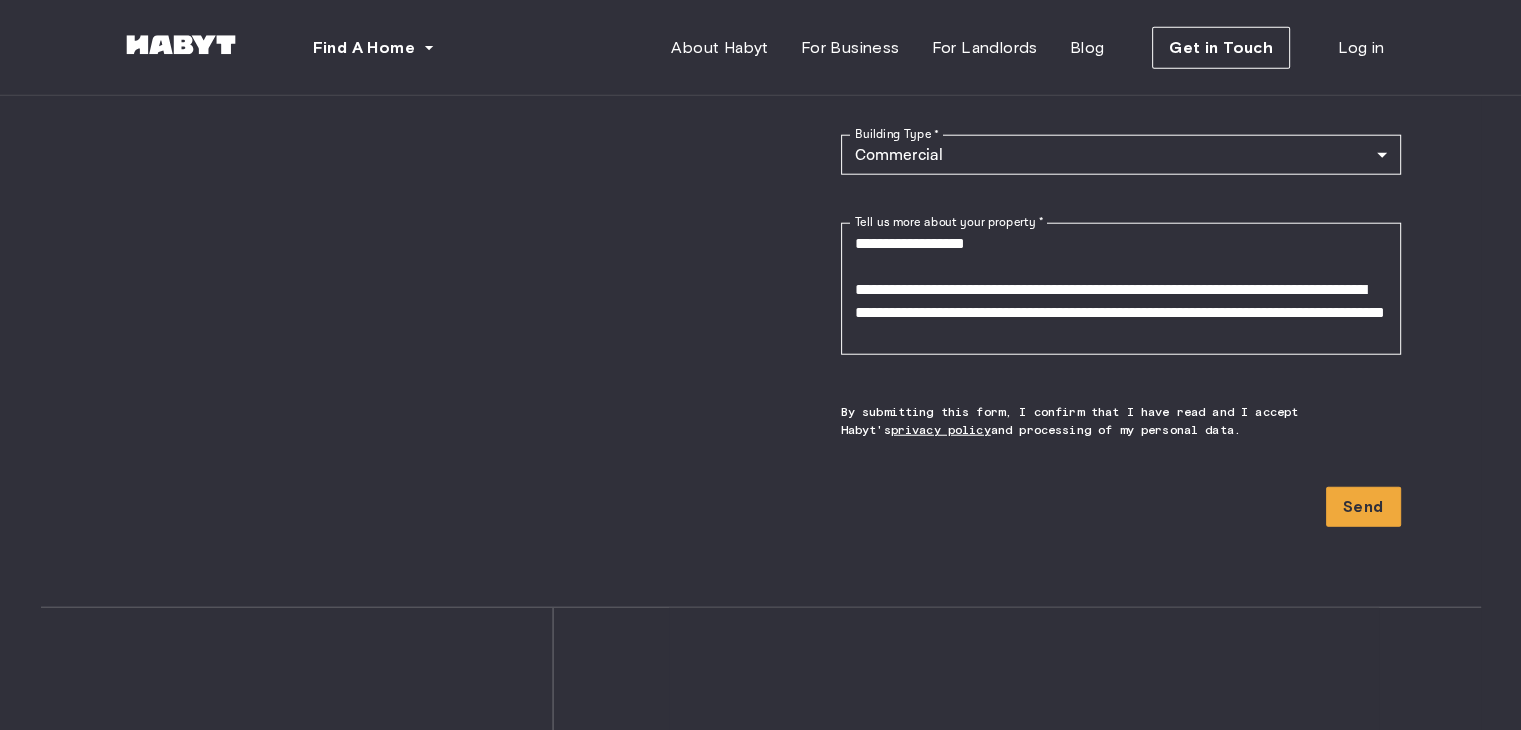 scroll, scrollTop: 5158, scrollLeft: 0, axis: vertical 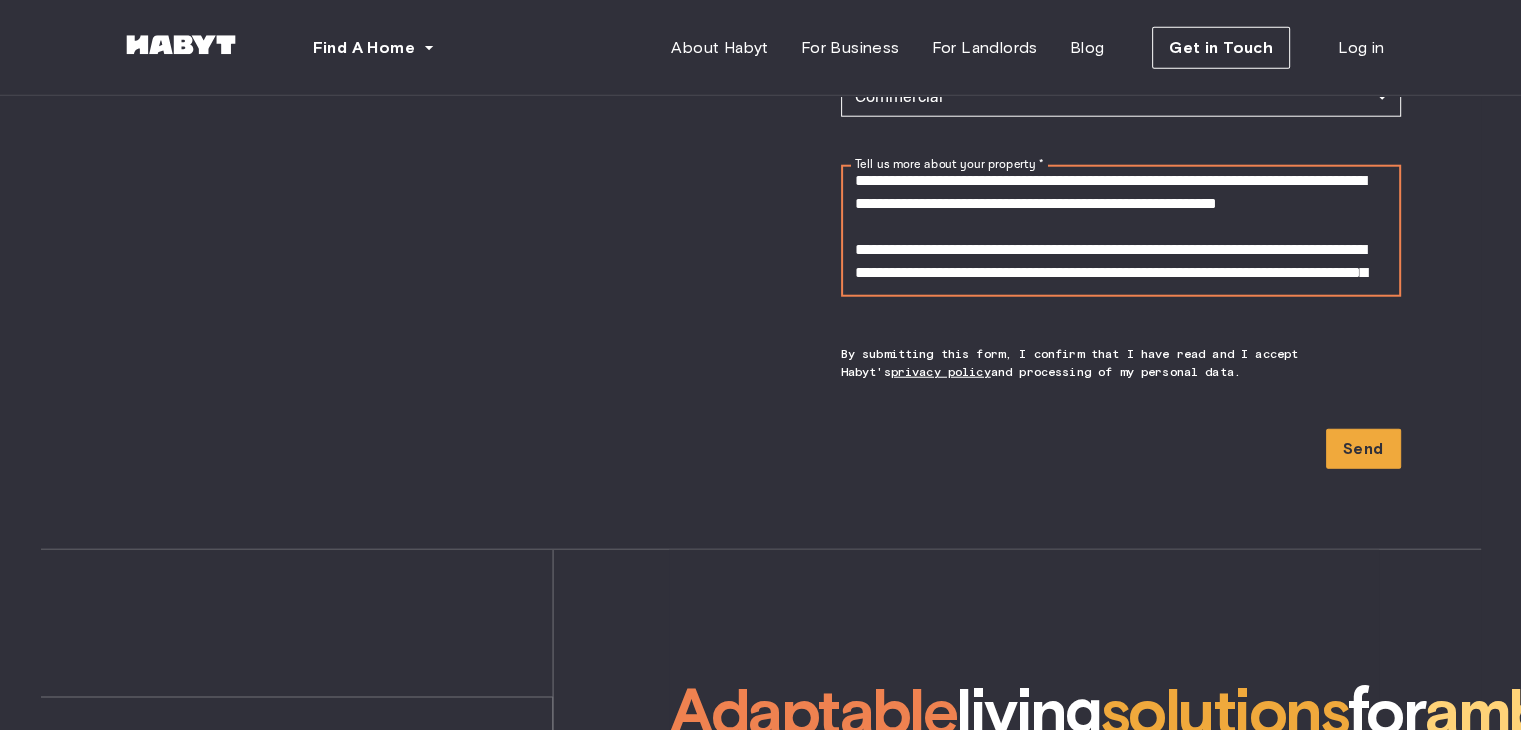 click on "Tell us more about your property *" at bounding box center [1121, 231] 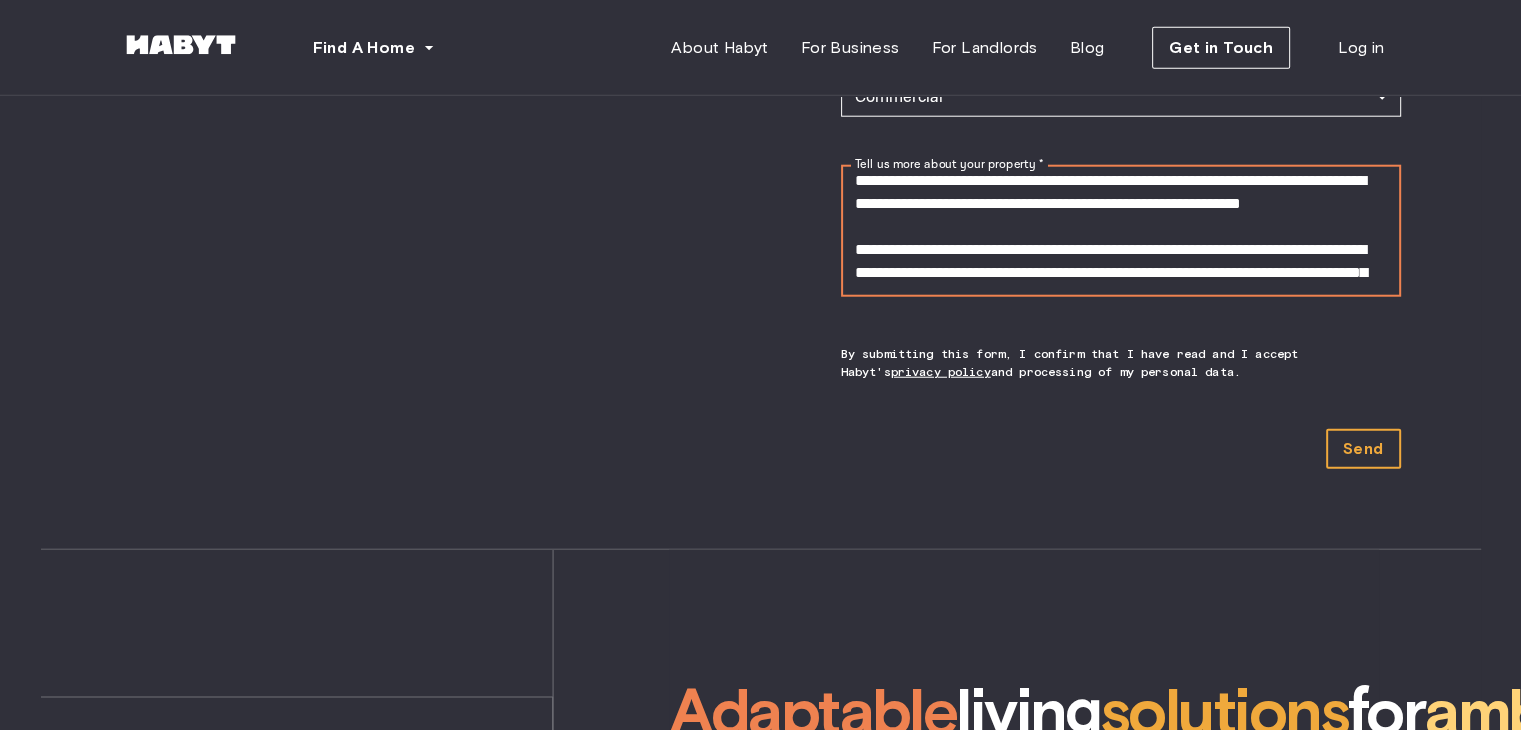 type on "**********" 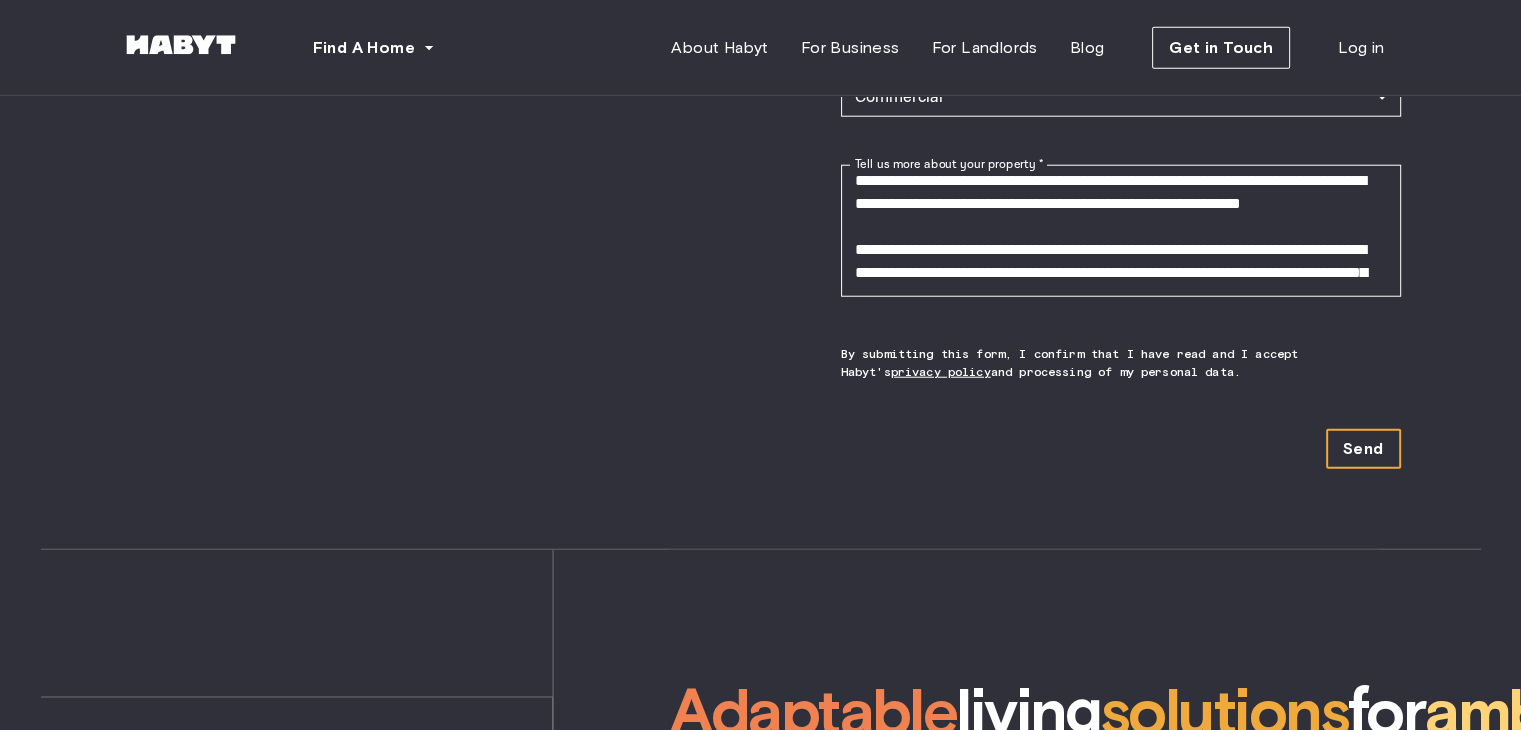 click on "Send" at bounding box center (1363, 449) 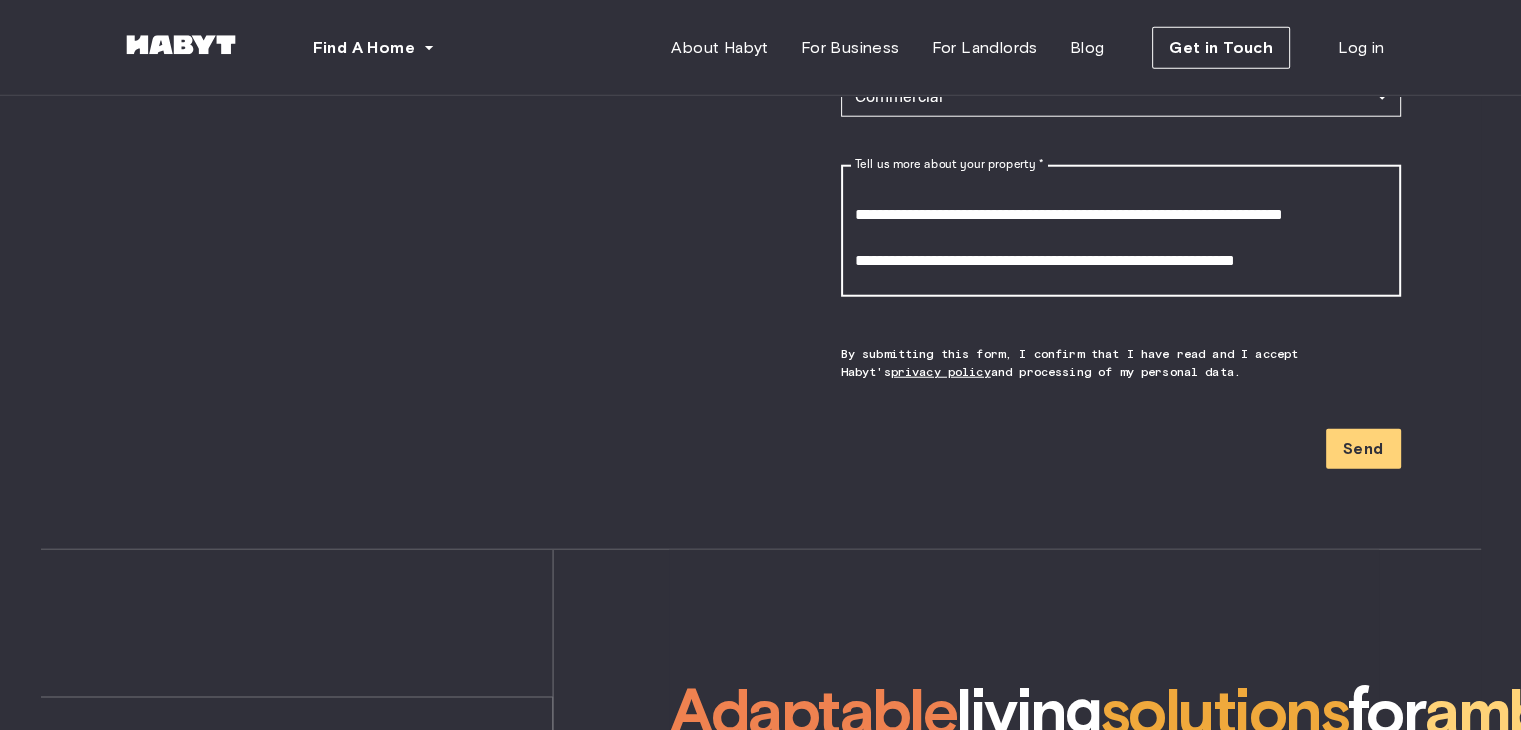 scroll, scrollTop: 620, scrollLeft: 0, axis: vertical 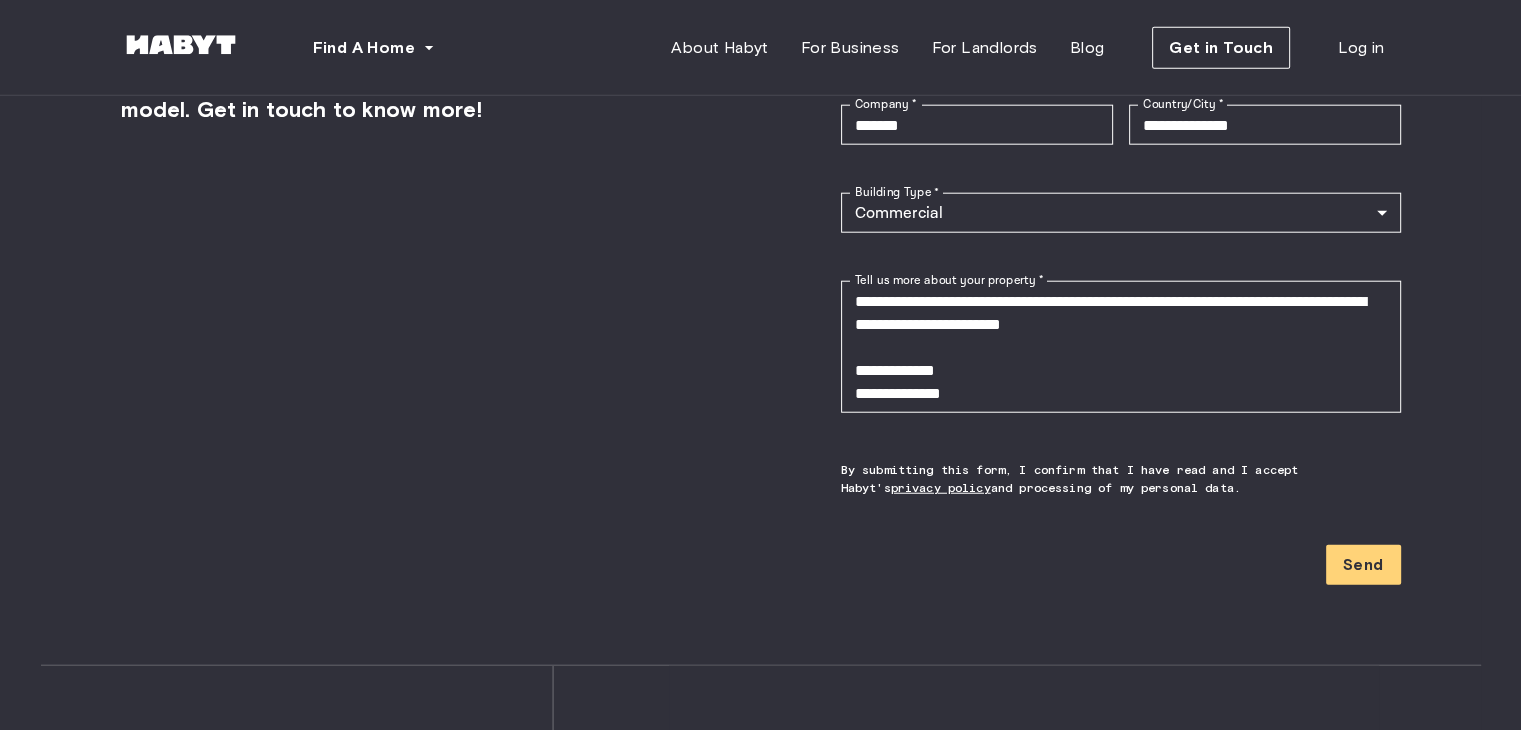 click on "Send" at bounding box center [1121, 565] 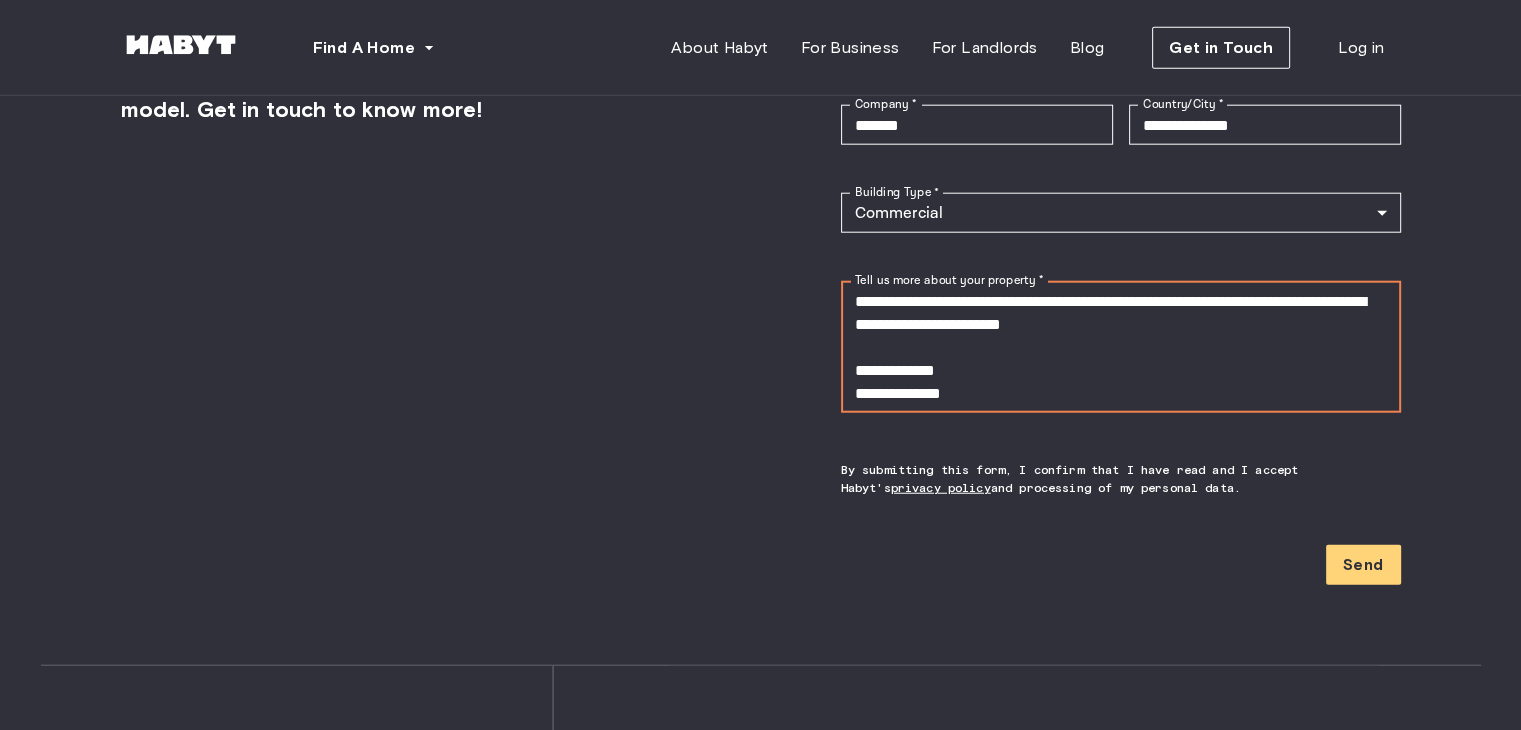 click on "Tell us more about your property *" at bounding box center [1121, 347] 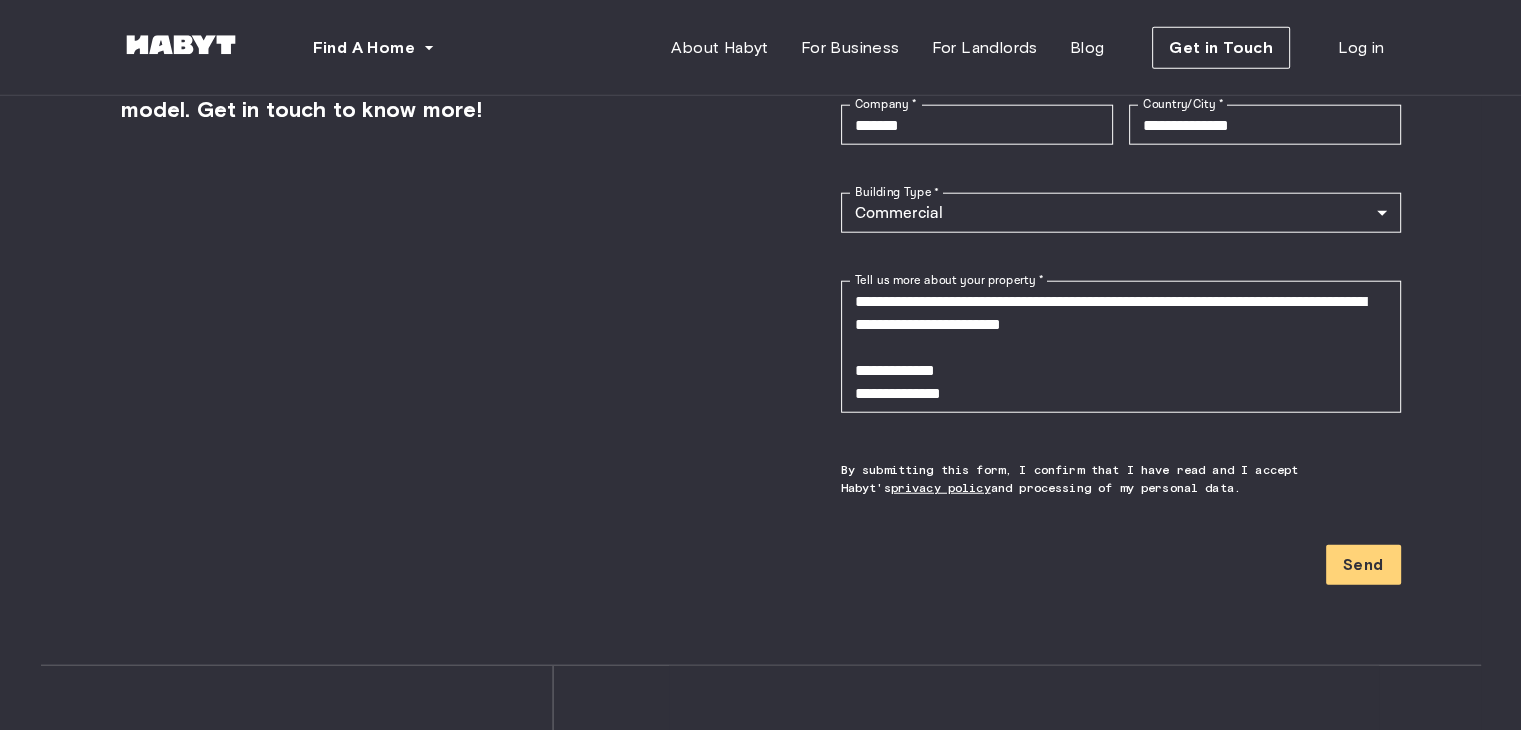 click on "Send" at bounding box center [1121, 565] 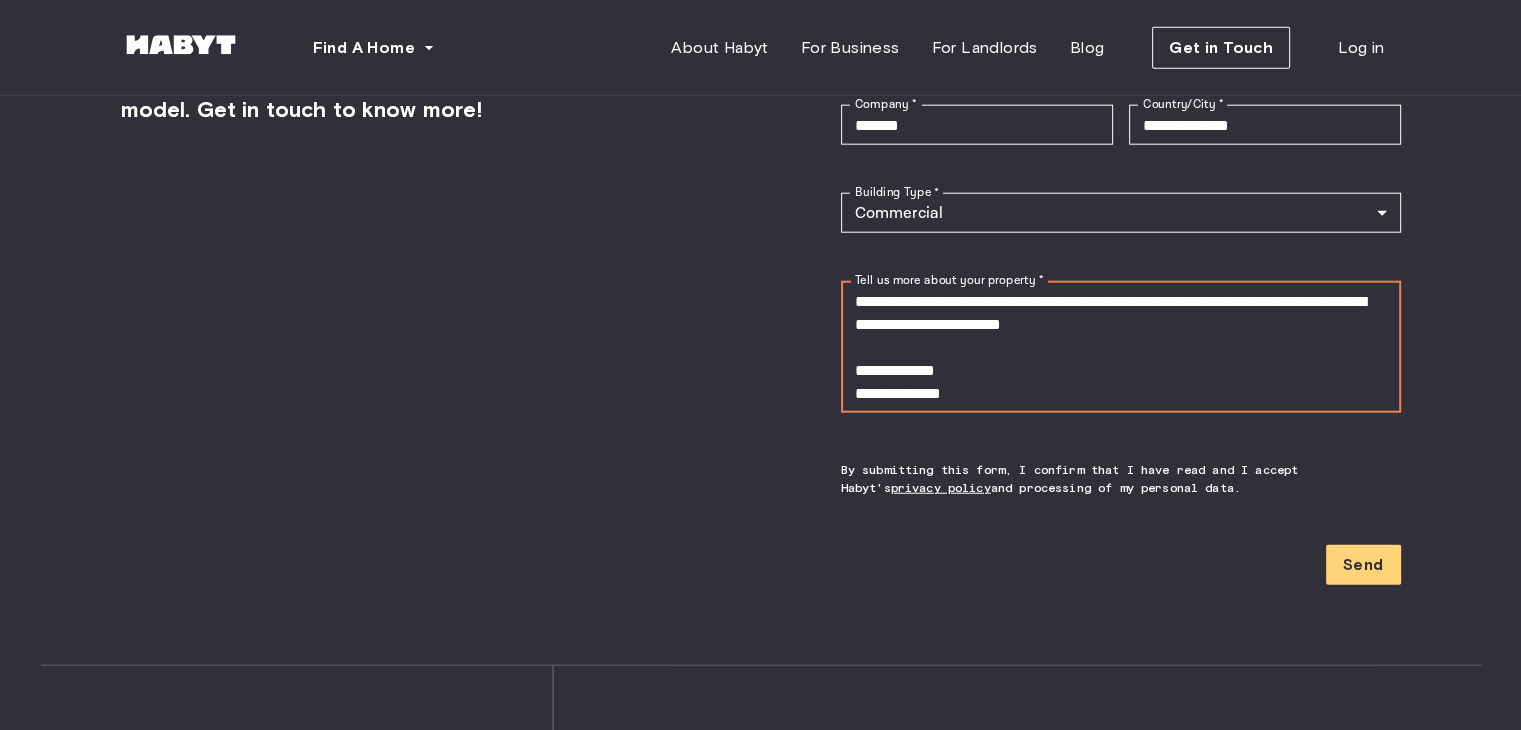 click on "Tell us more about your property *" at bounding box center (1121, 347) 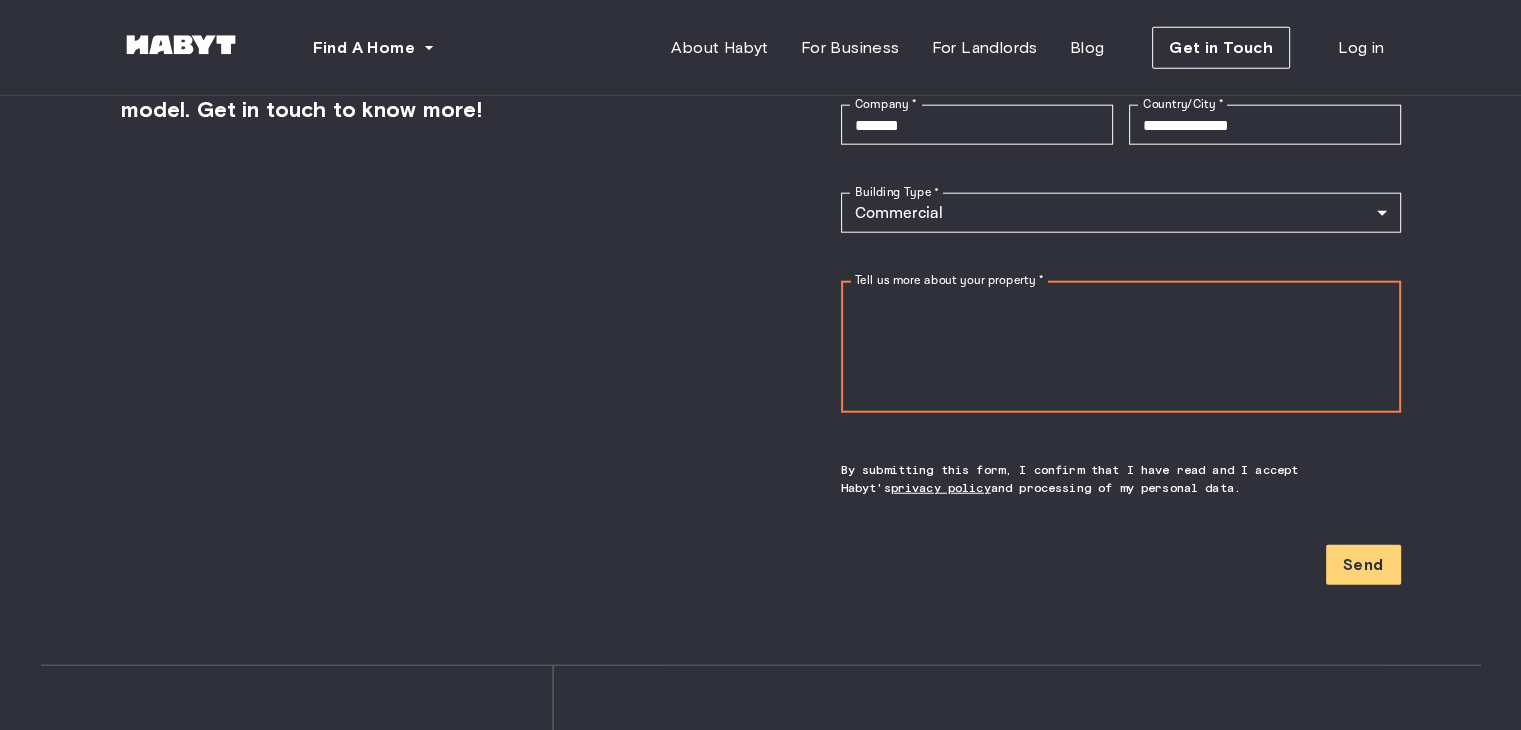 scroll, scrollTop: 0, scrollLeft: 0, axis: both 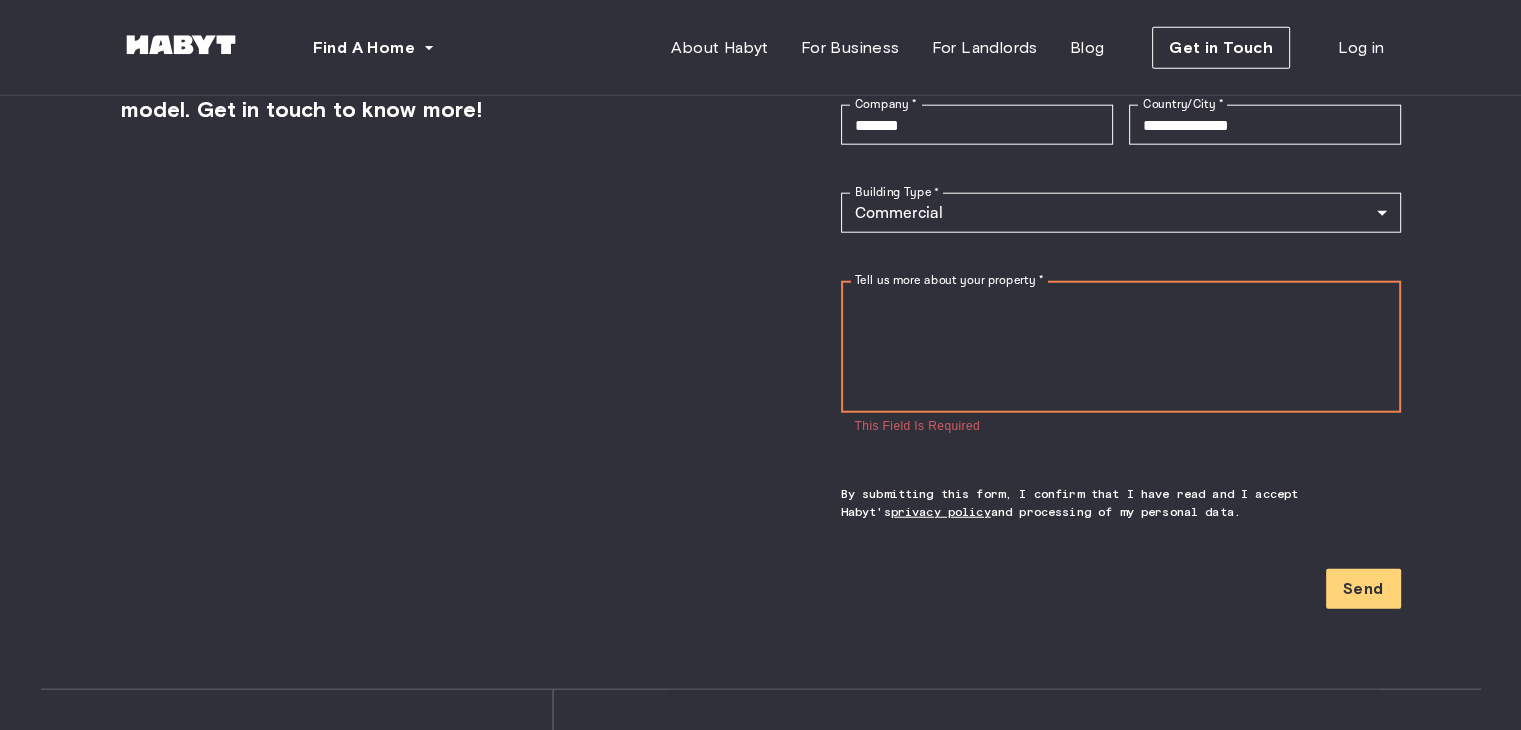 type 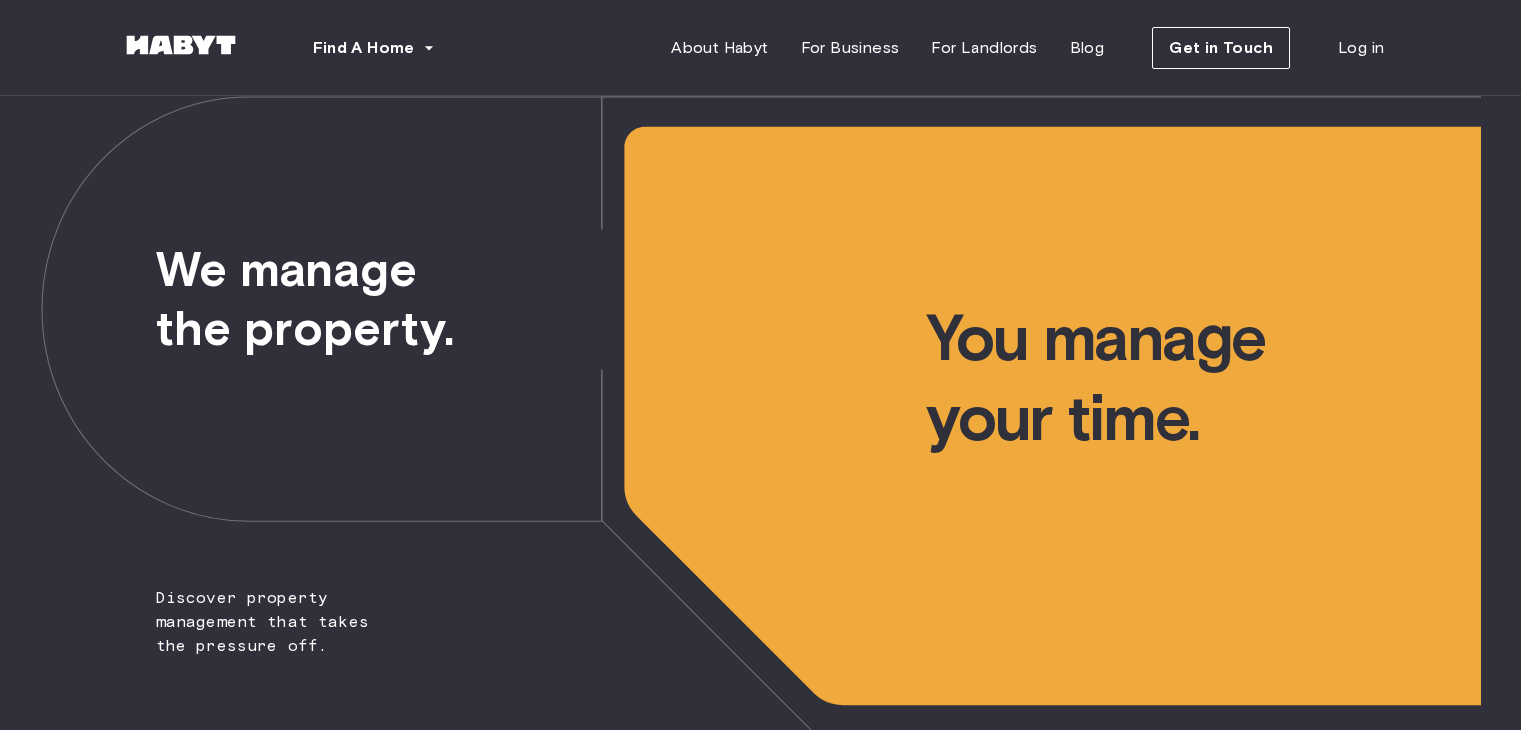 scroll, scrollTop: 0, scrollLeft: 0, axis: both 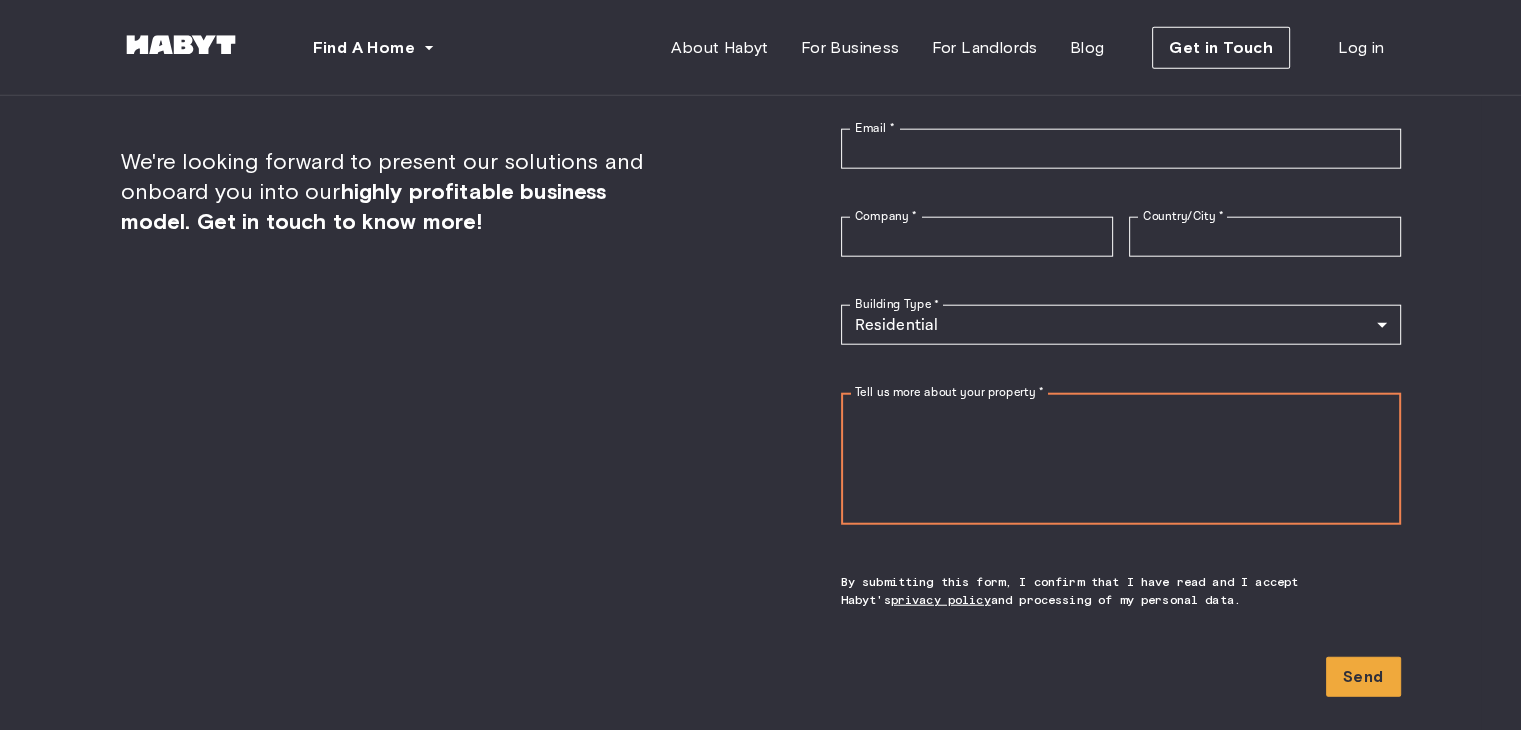 click on "Tell us more about your property *" at bounding box center [1121, 459] 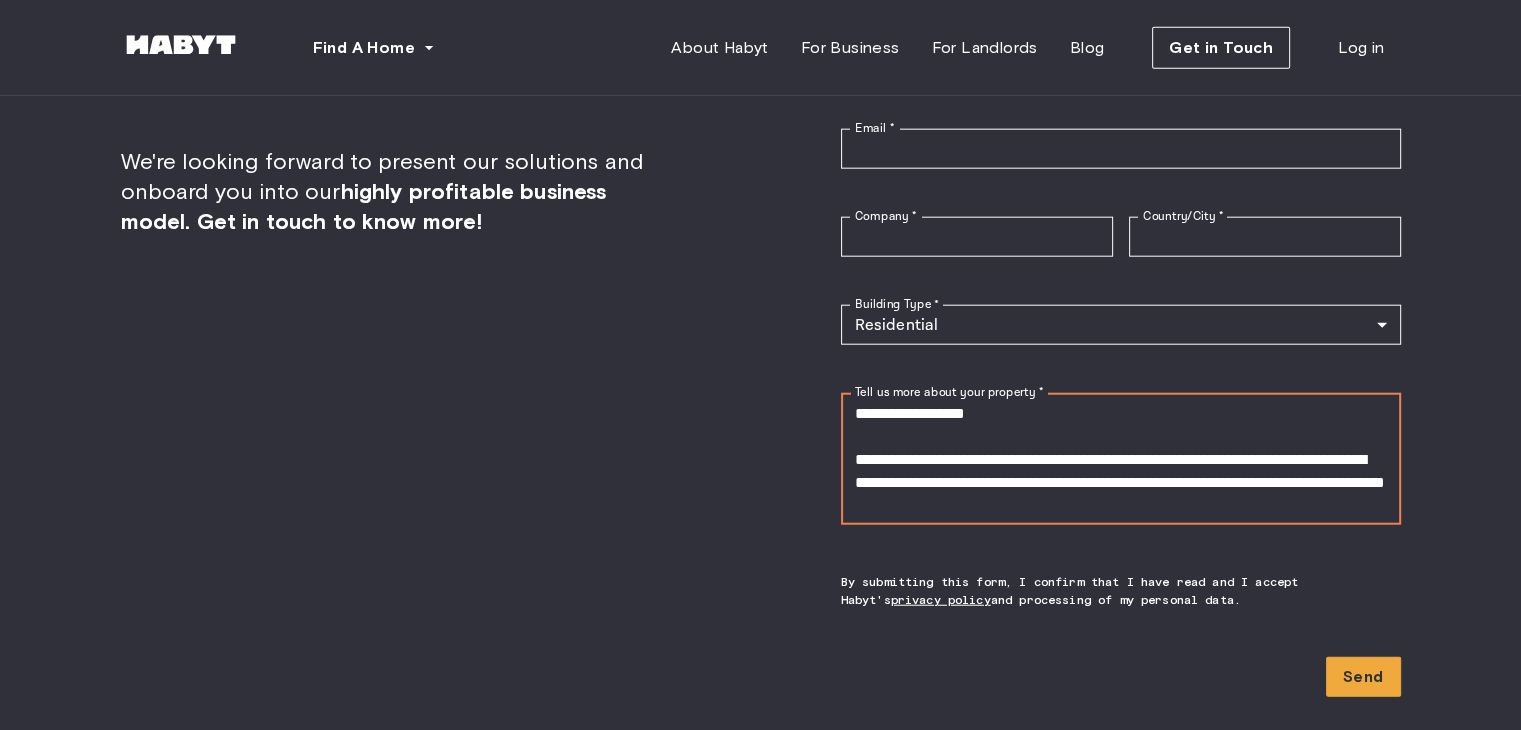 scroll, scrollTop: 620, scrollLeft: 0, axis: vertical 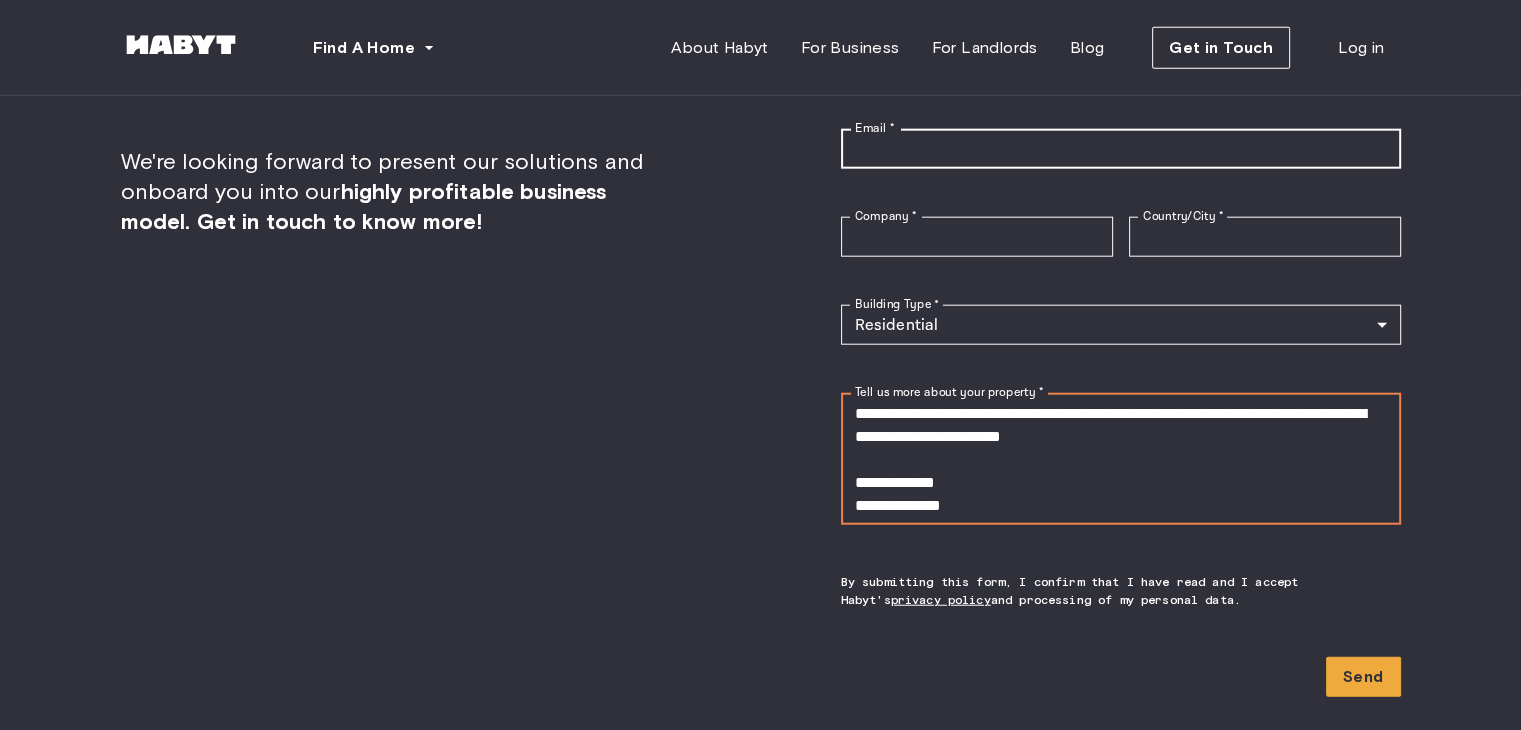 type on "**********" 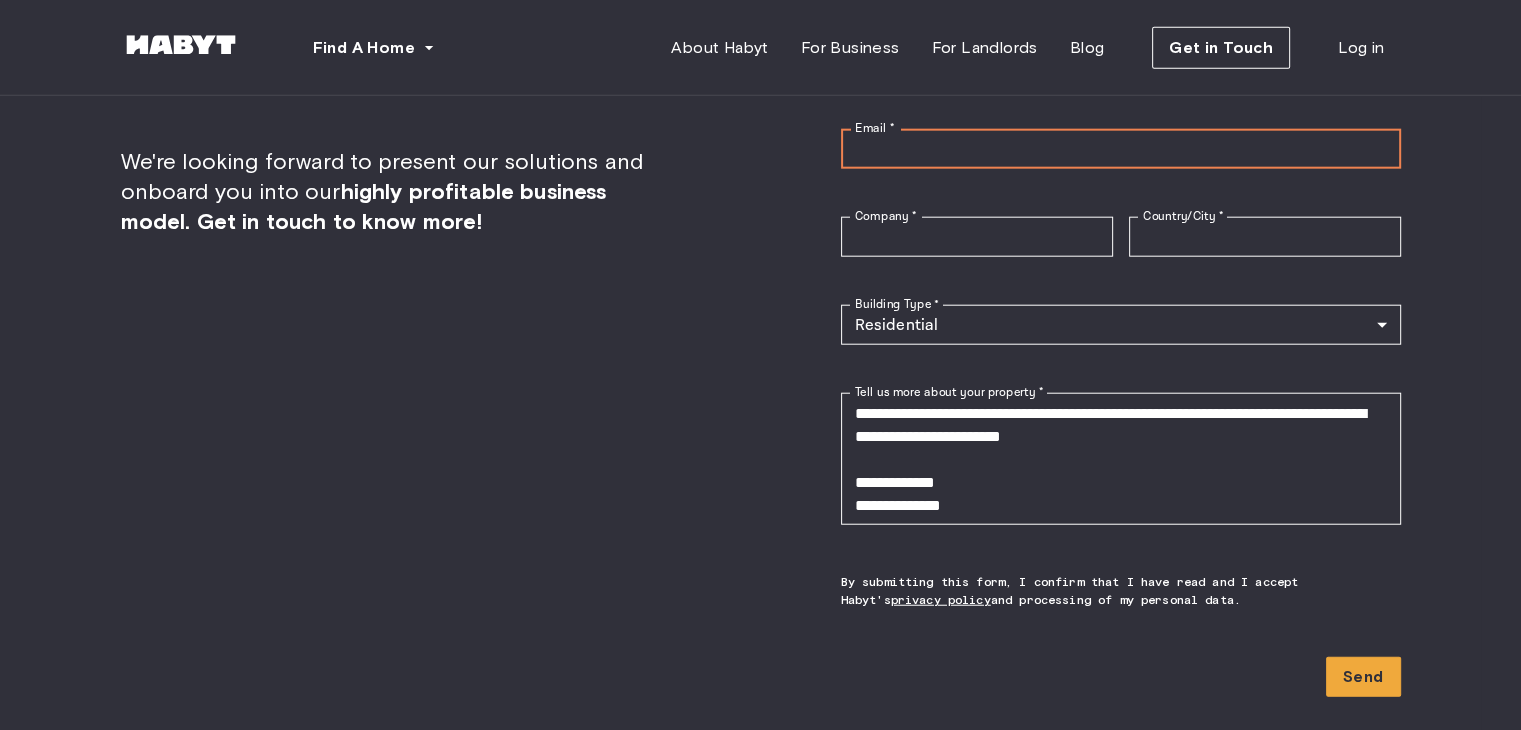click on "Email *" at bounding box center [1121, 149] 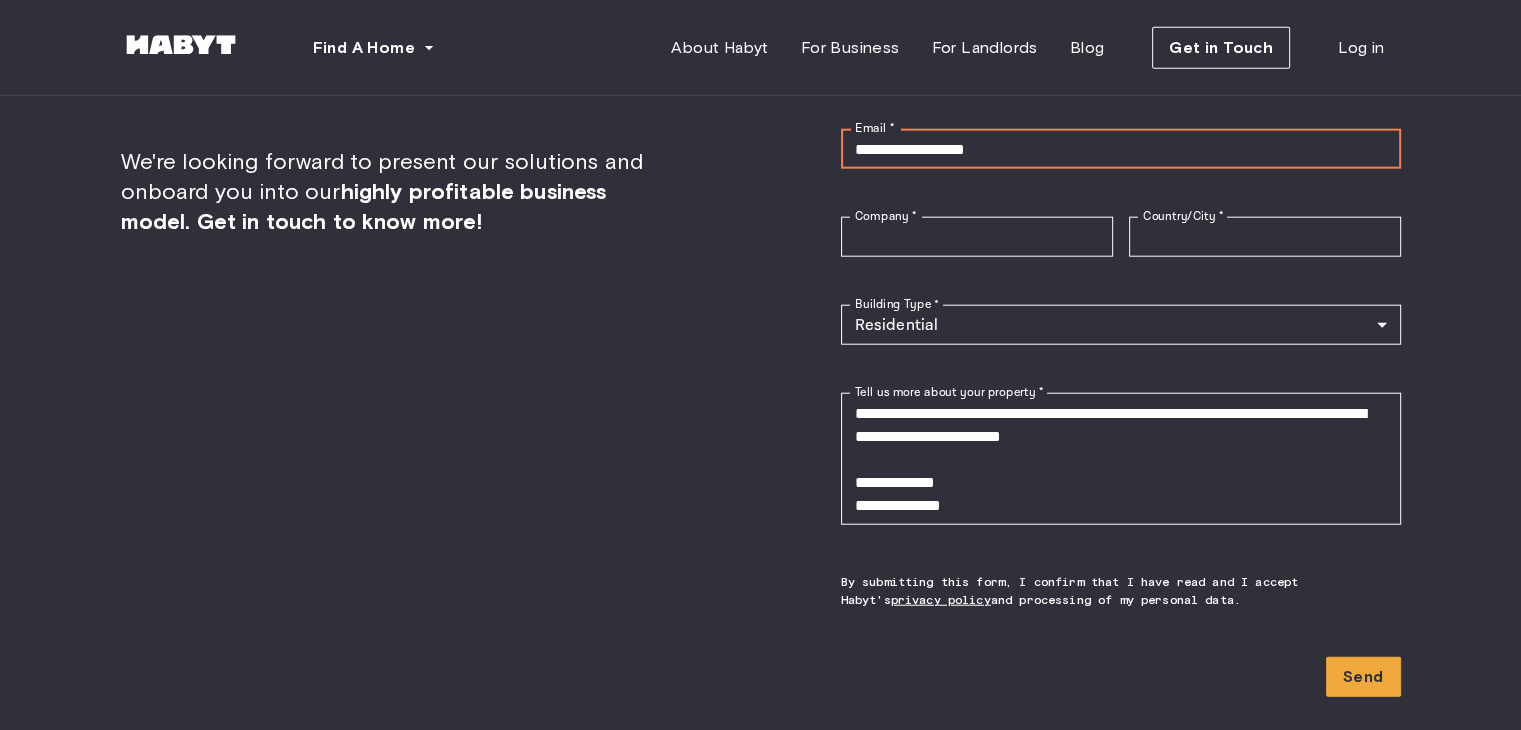 type on "**********" 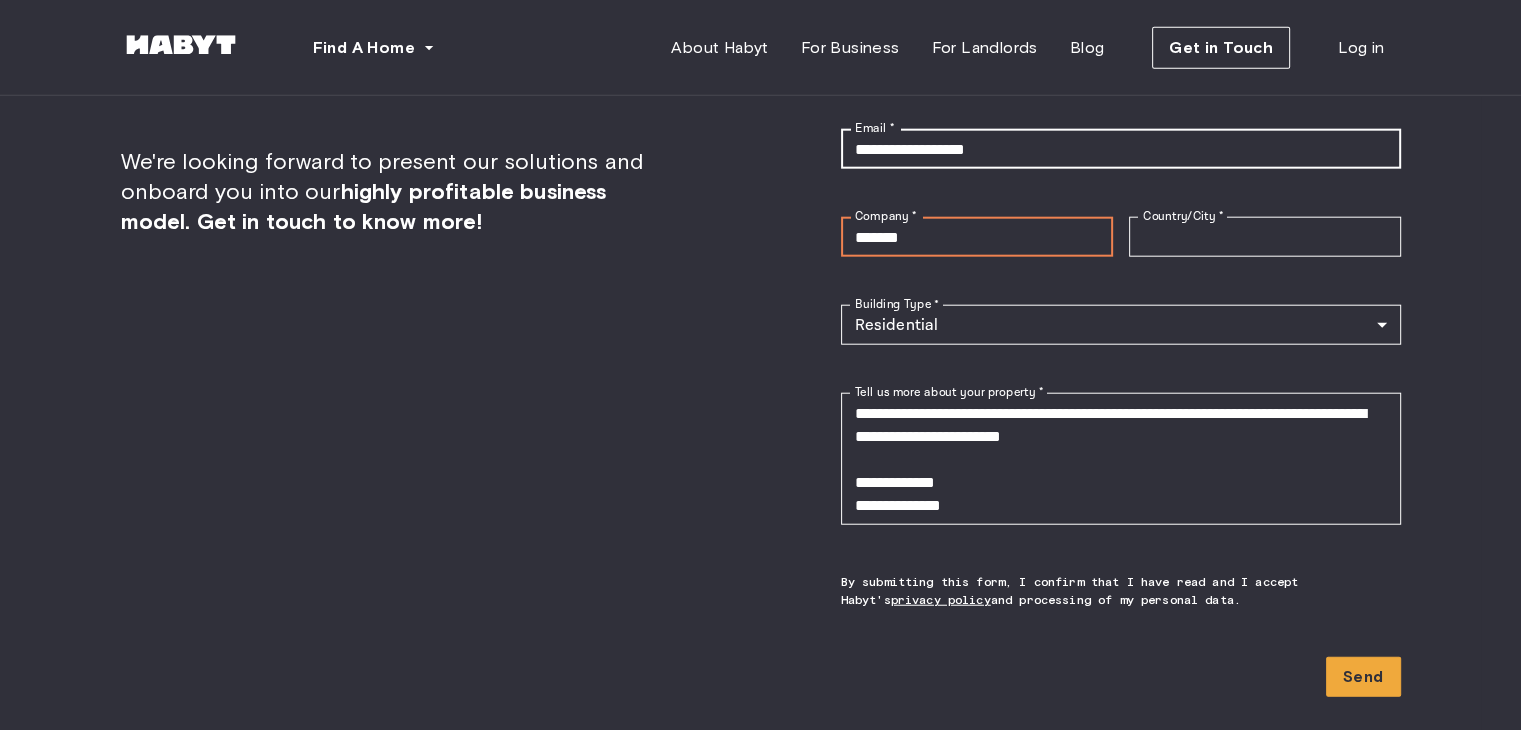 type on "*******" 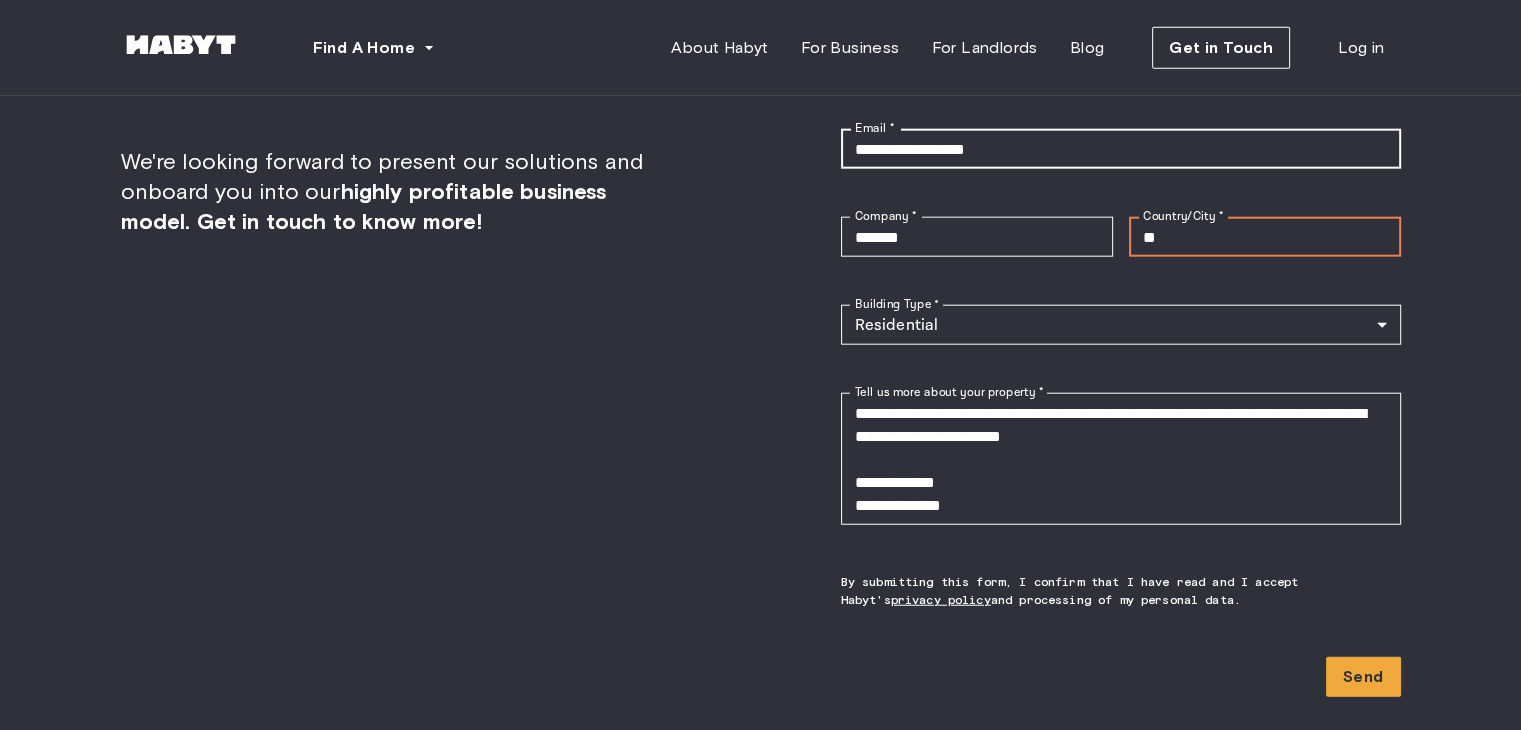 type on "*" 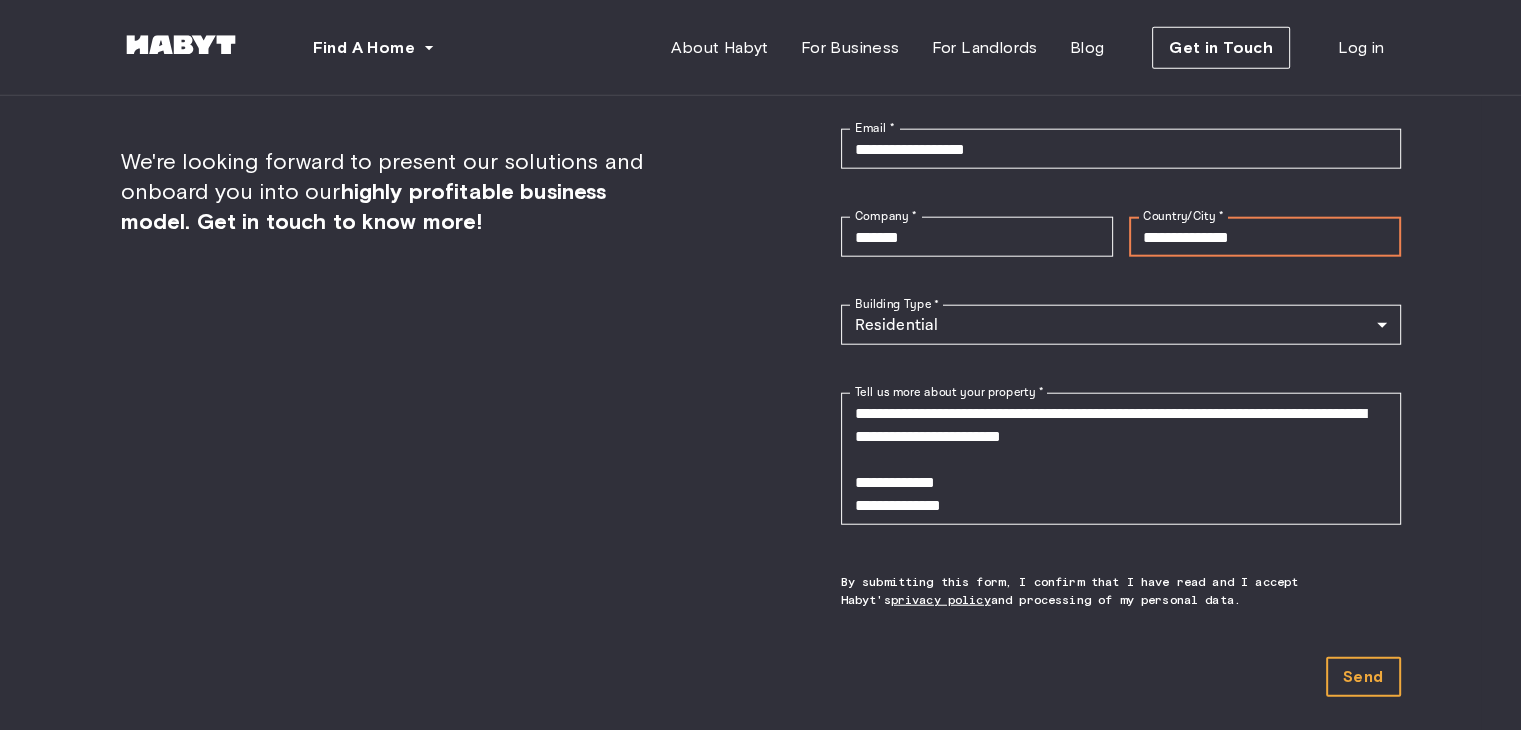 type on "**********" 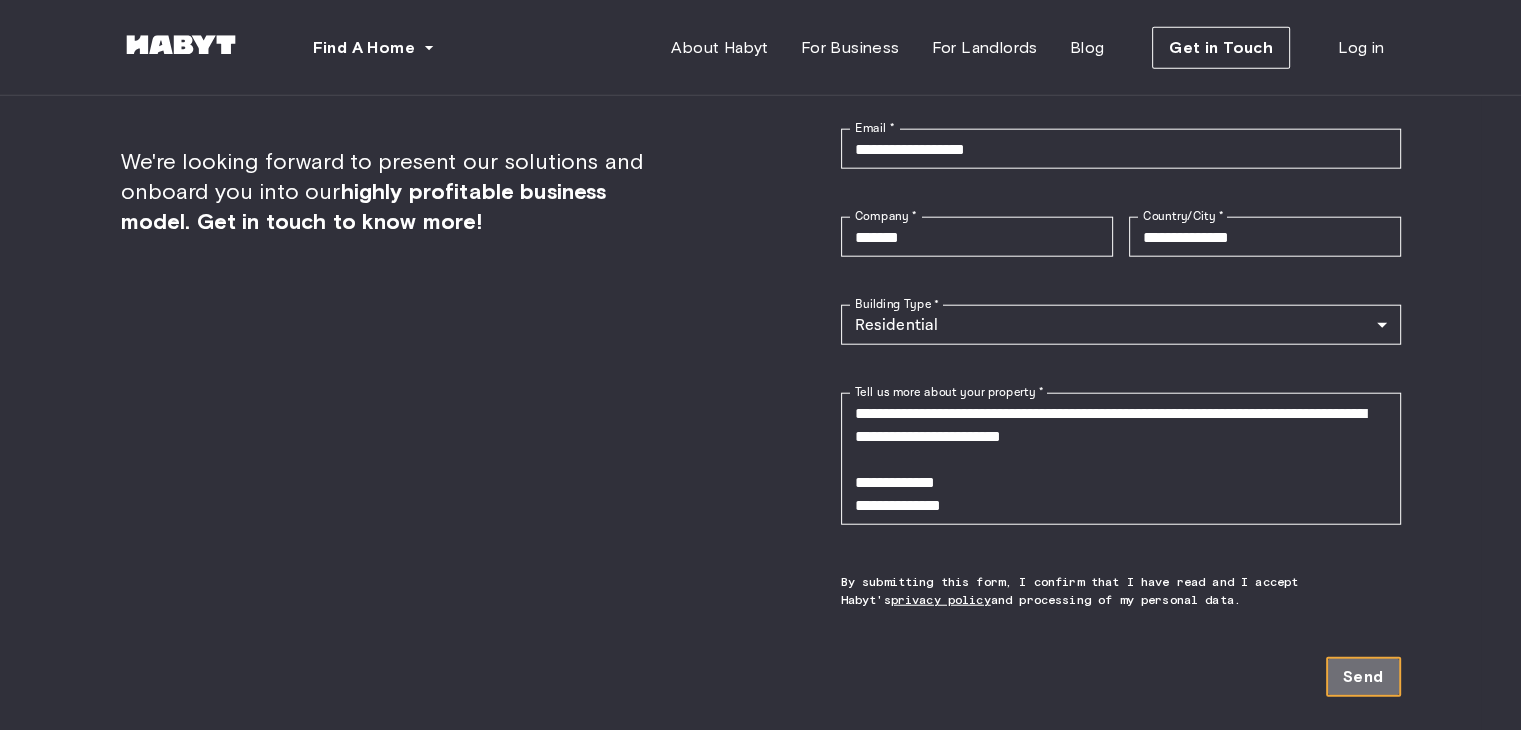 click on "Send" at bounding box center (1363, 677) 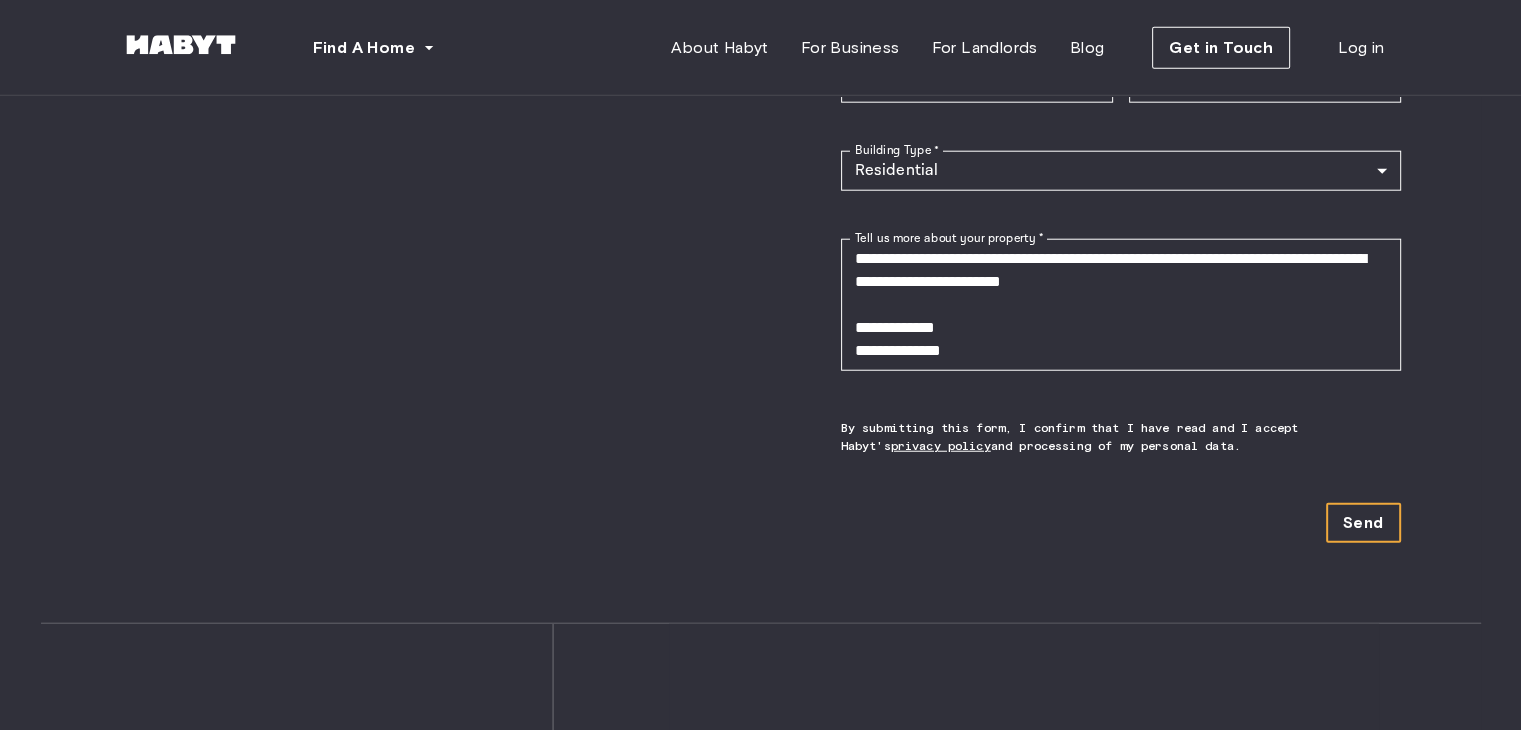 scroll, scrollTop: 5110, scrollLeft: 0, axis: vertical 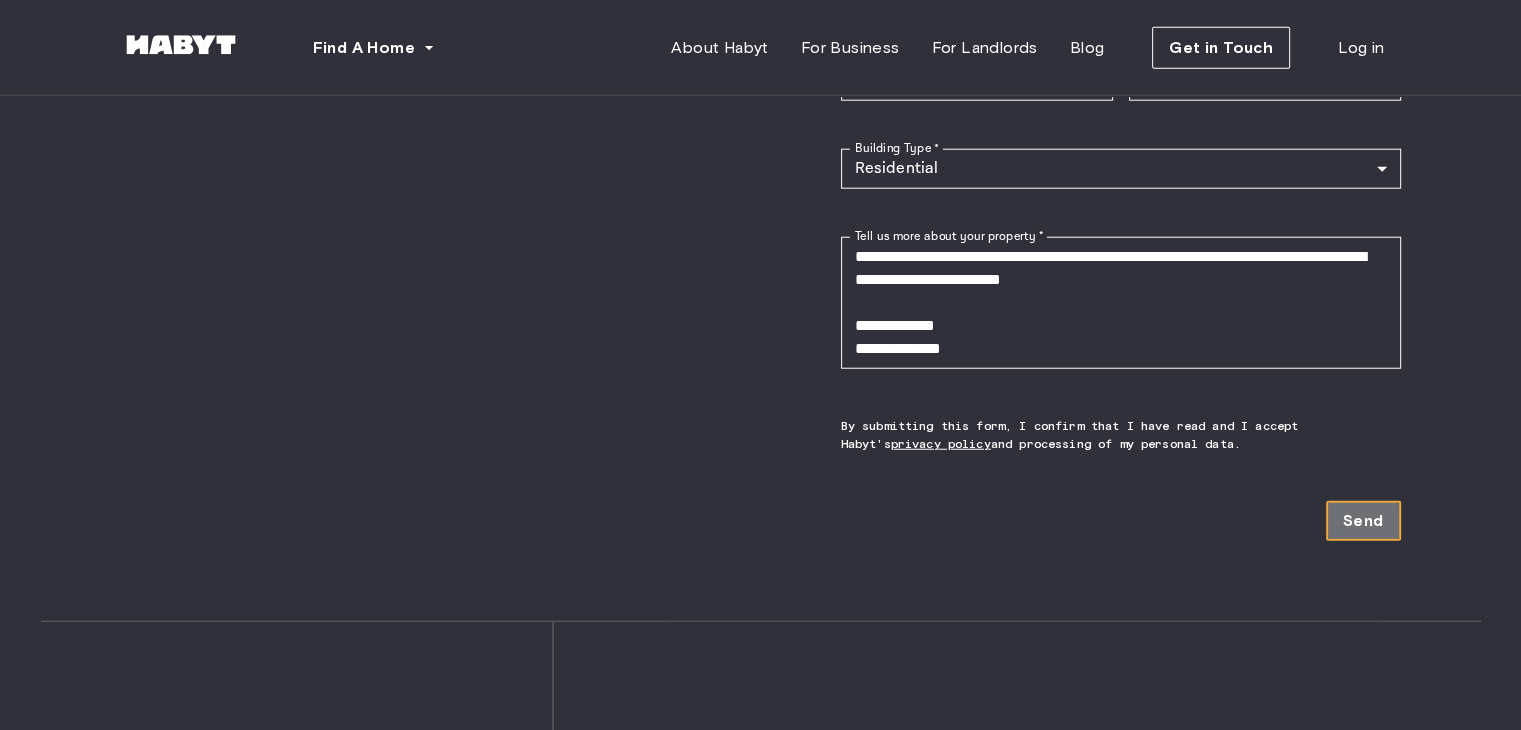 click on "Send" at bounding box center [1363, 521] 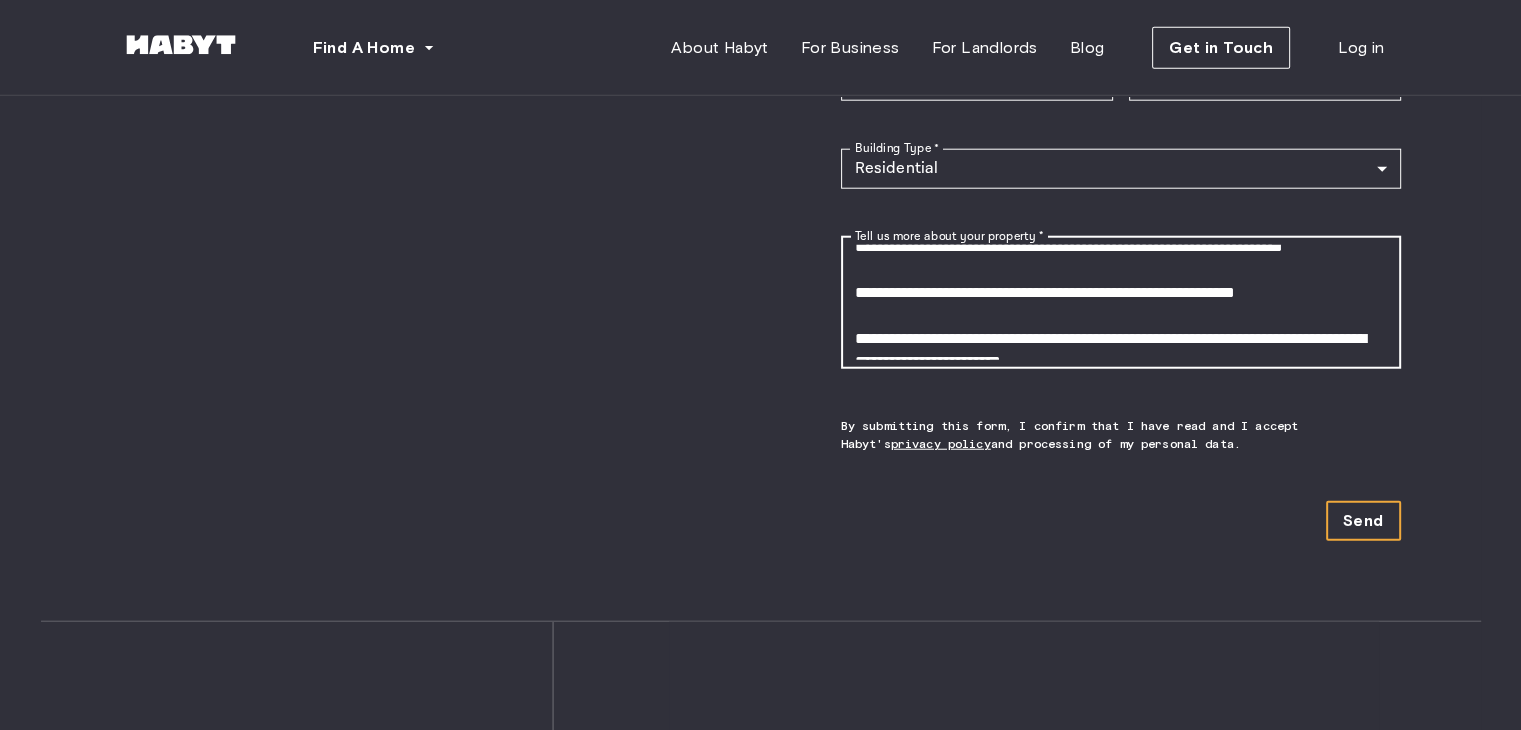 scroll, scrollTop: 620, scrollLeft: 0, axis: vertical 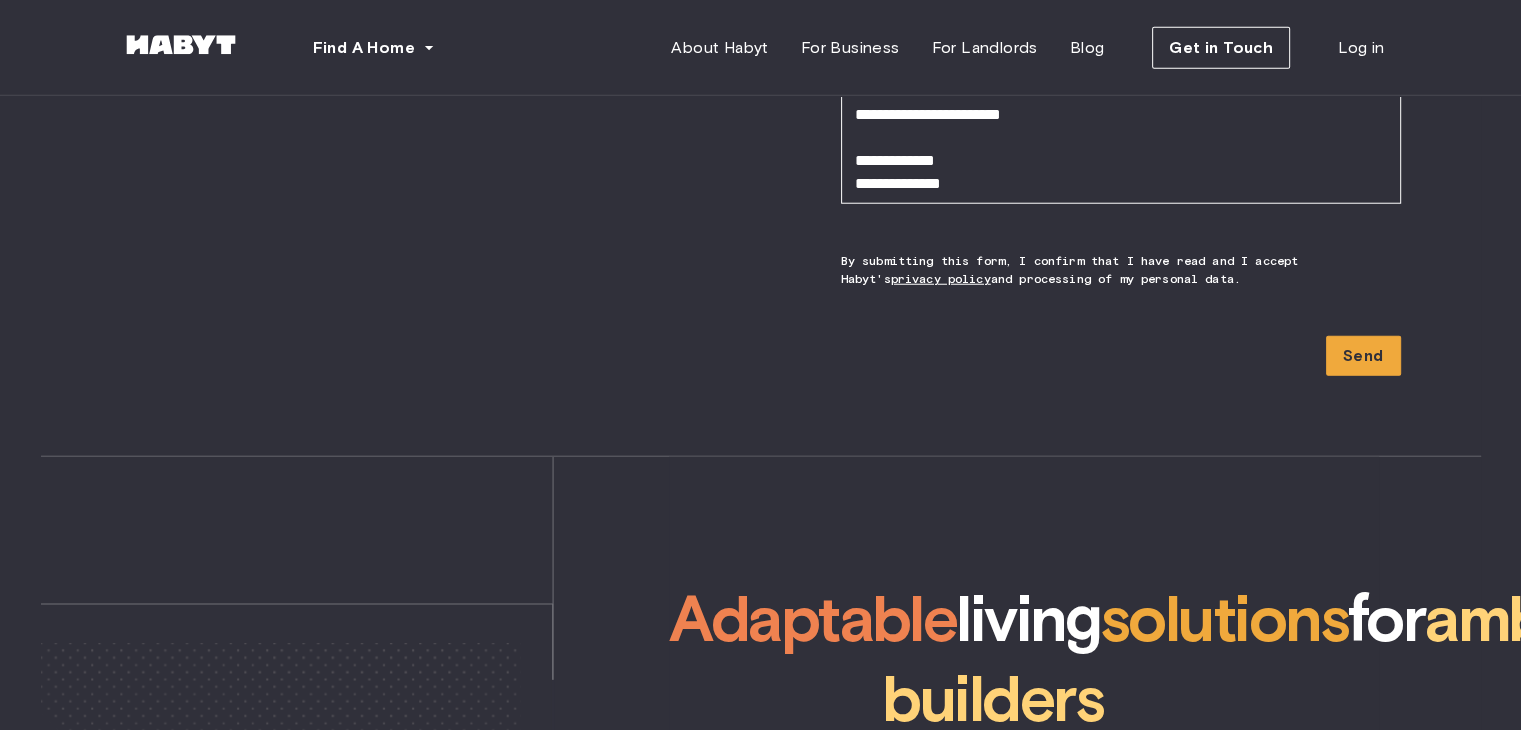 click on "**********" at bounding box center [1121, 36] 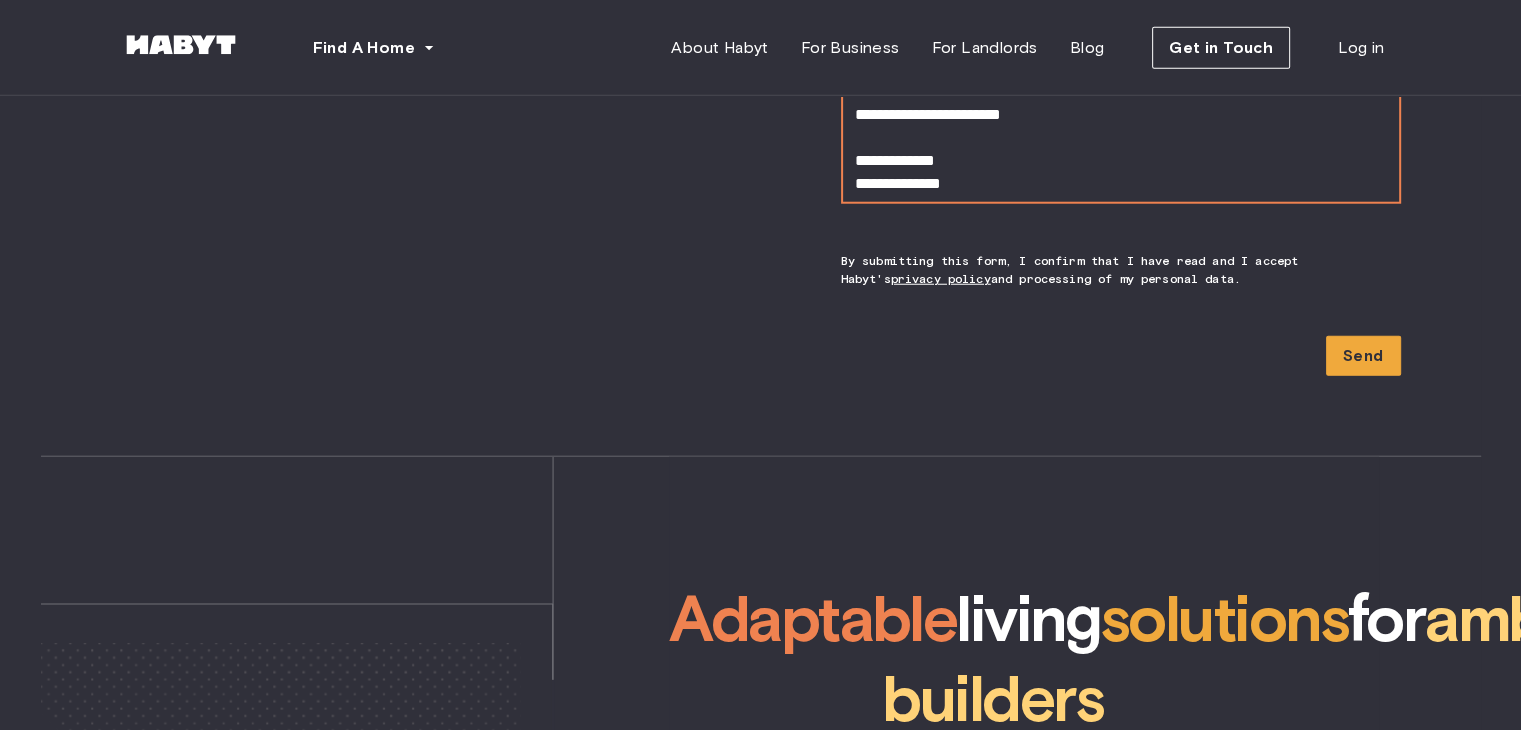 click on "Tell us more about your property *" at bounding box center (1121, 137) 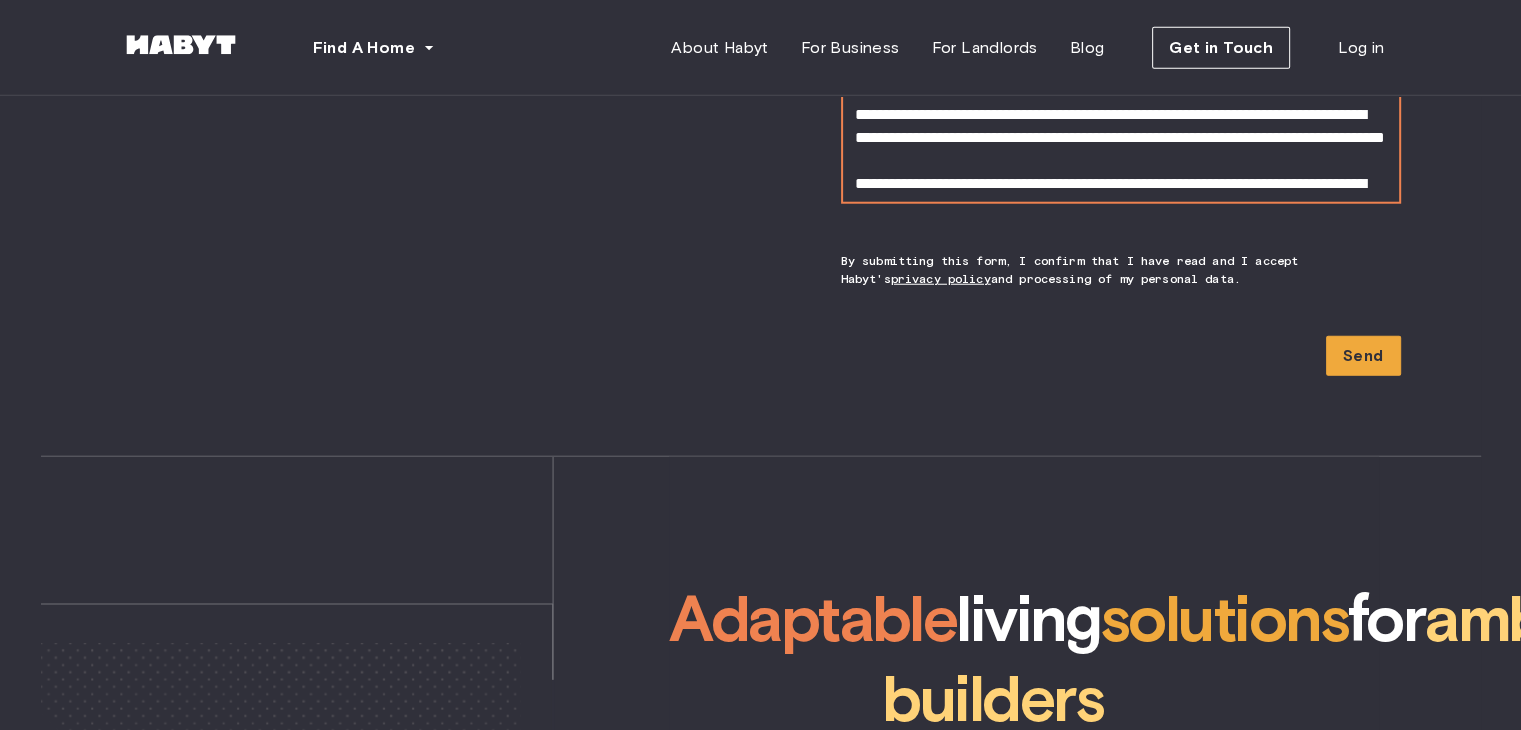 scroll, scrollTop: 0, scrollLeft: 0, axis: both 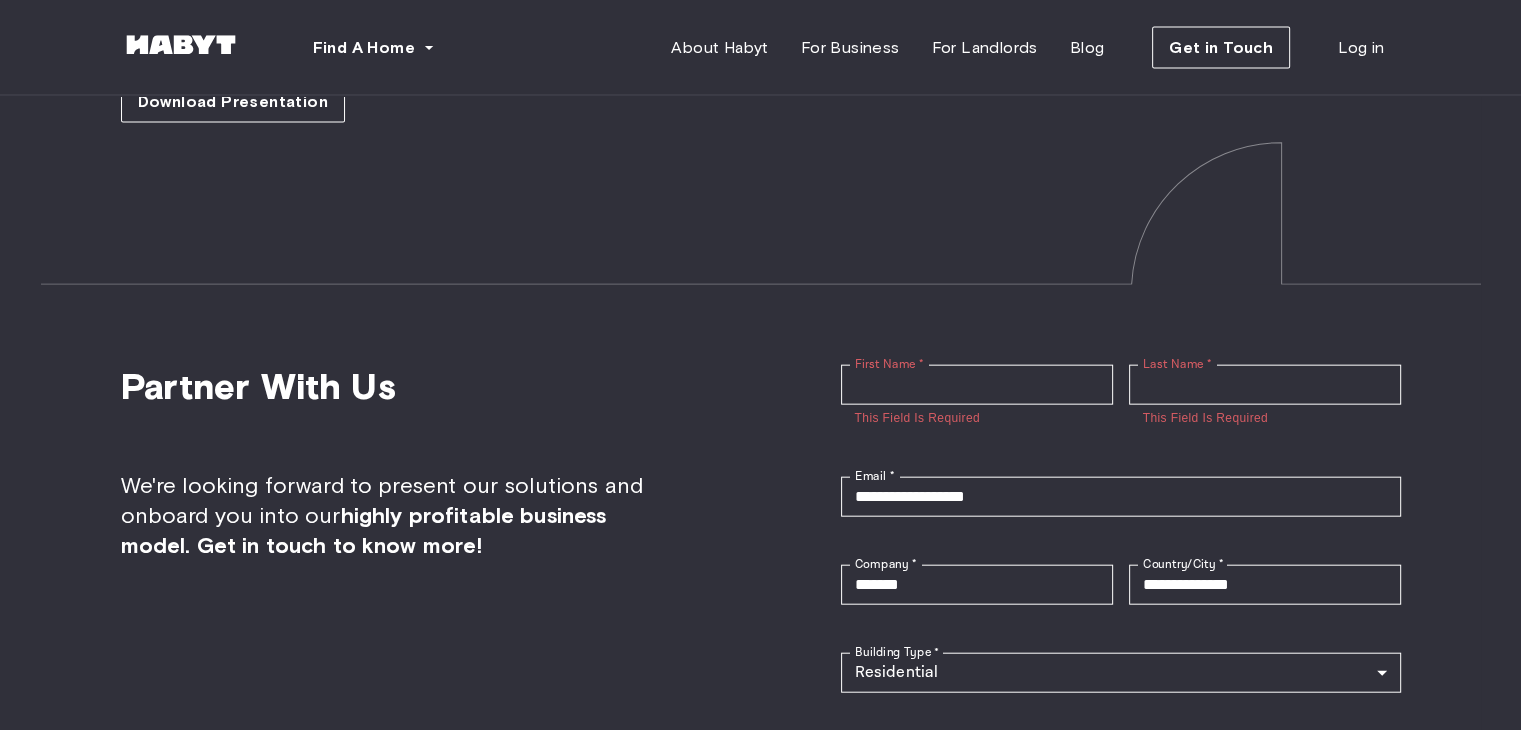 click on "**********" at bounding box center (1121, 705) 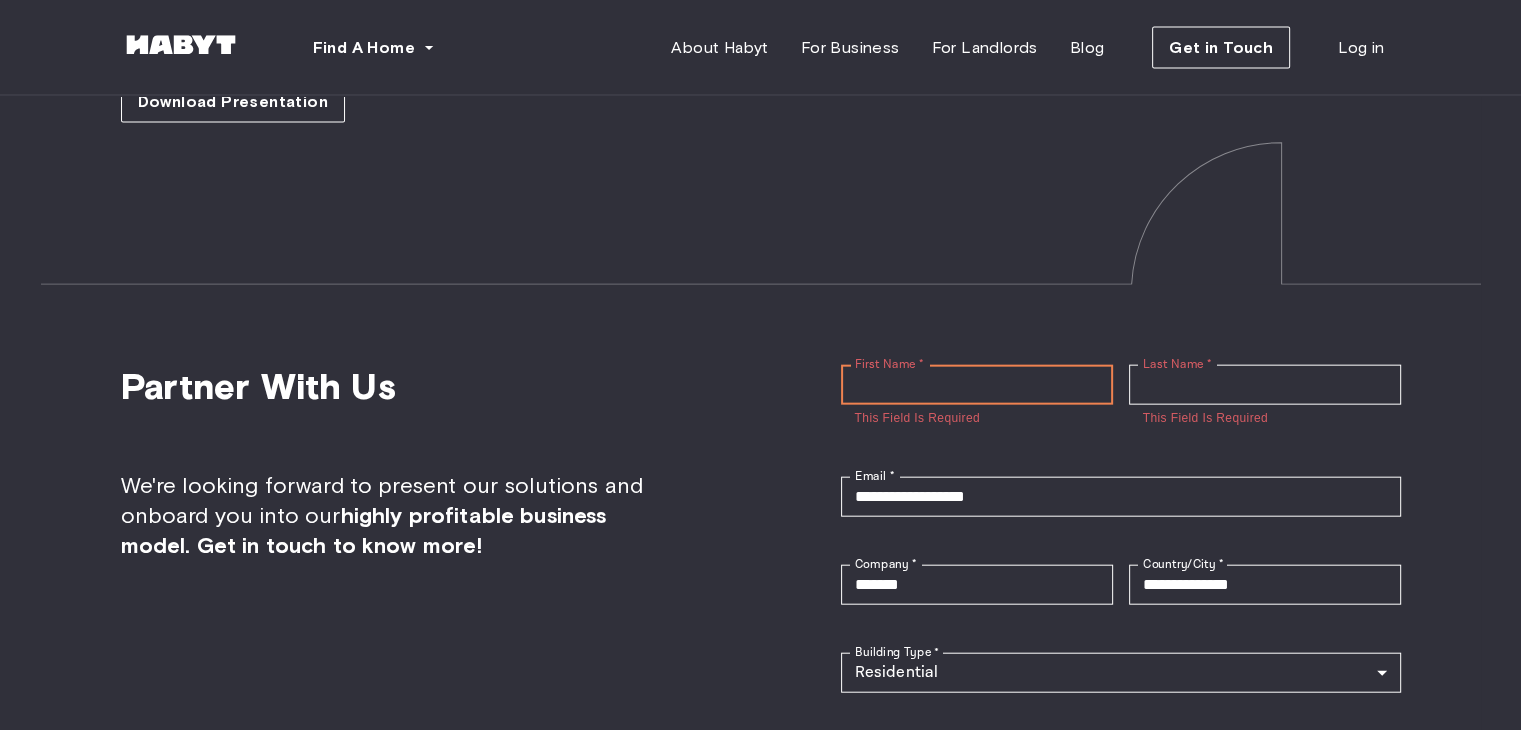 click on "First Name *" at bounding box center (977, 385) 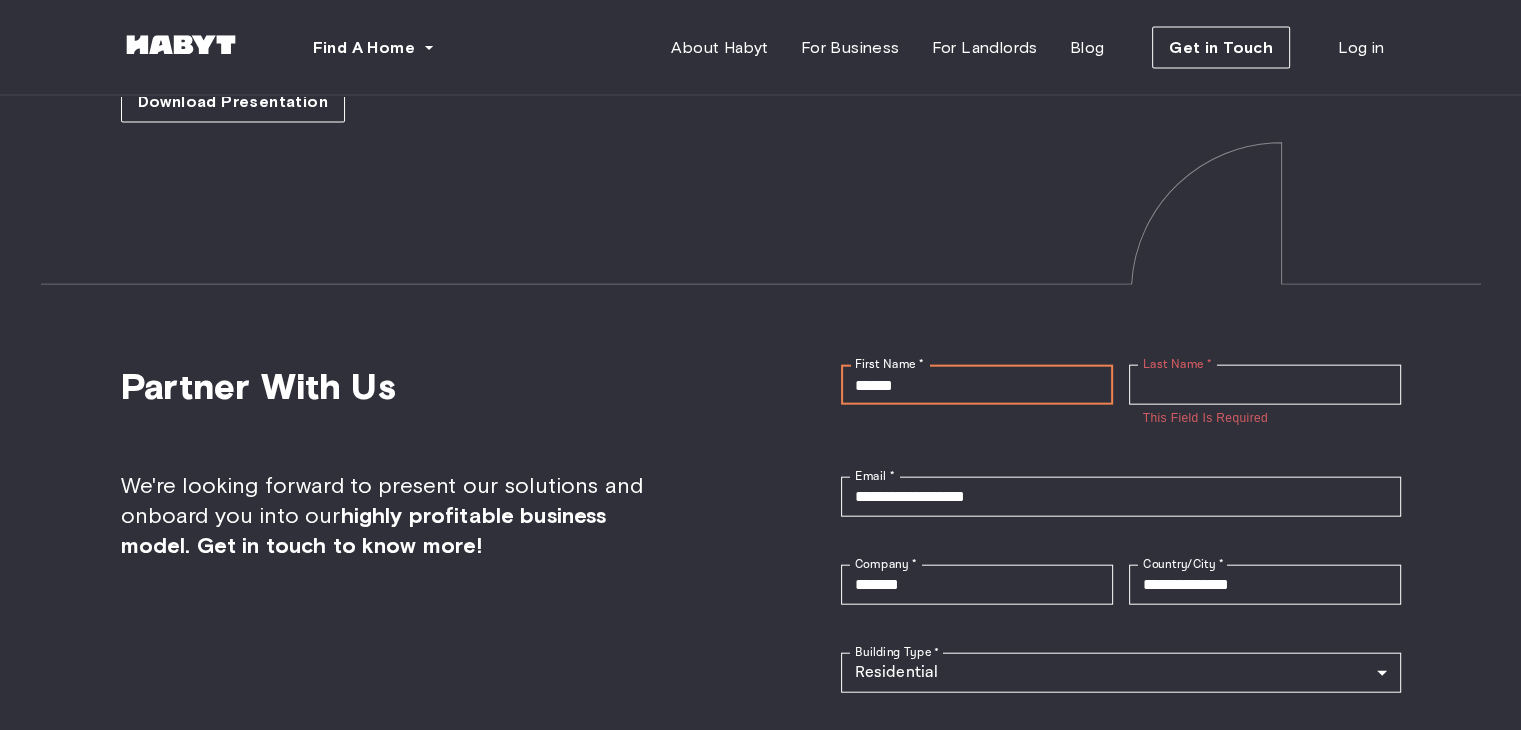 type on "******" 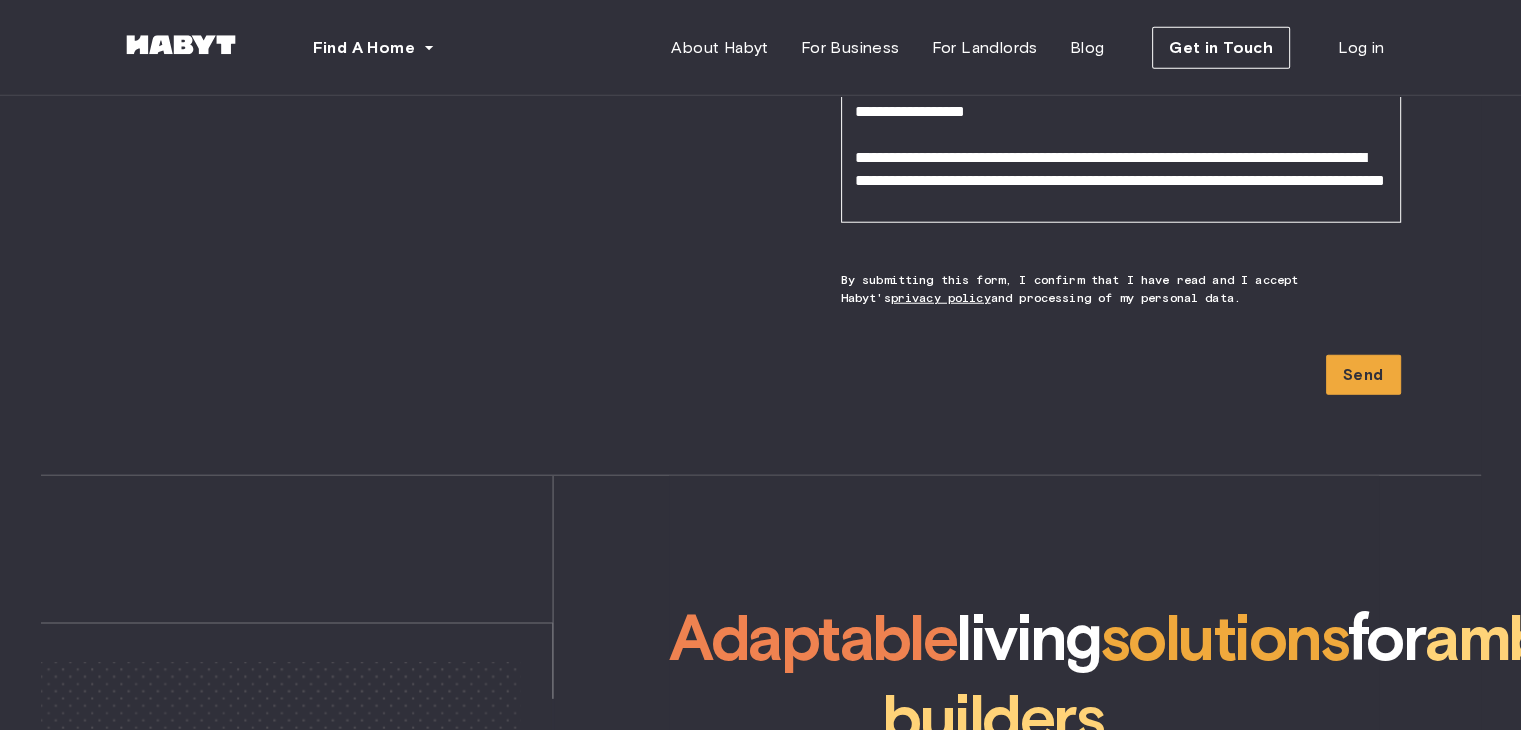 scroll, scrollTop: 5233, scrollLeft: 0, axis: vertical 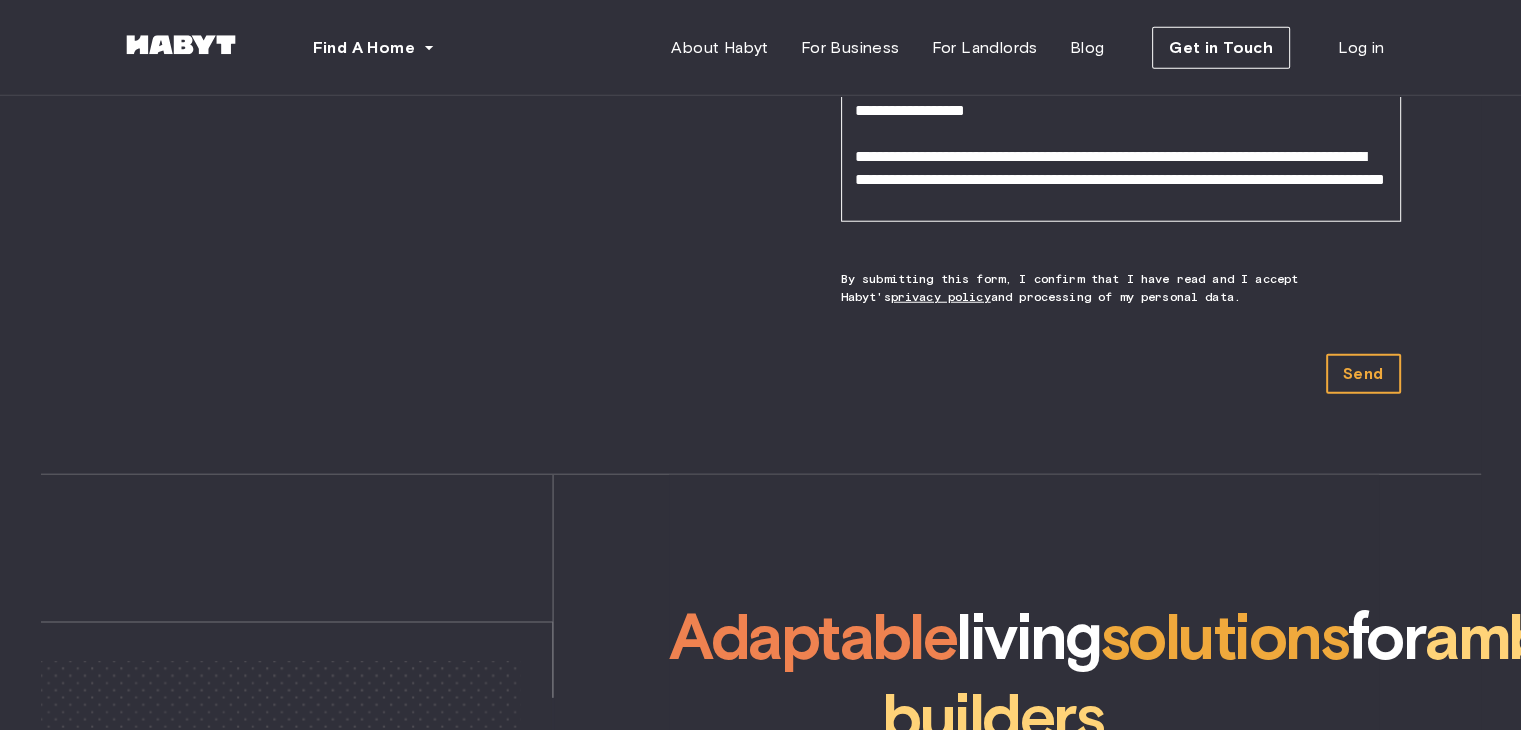 type on "*******" 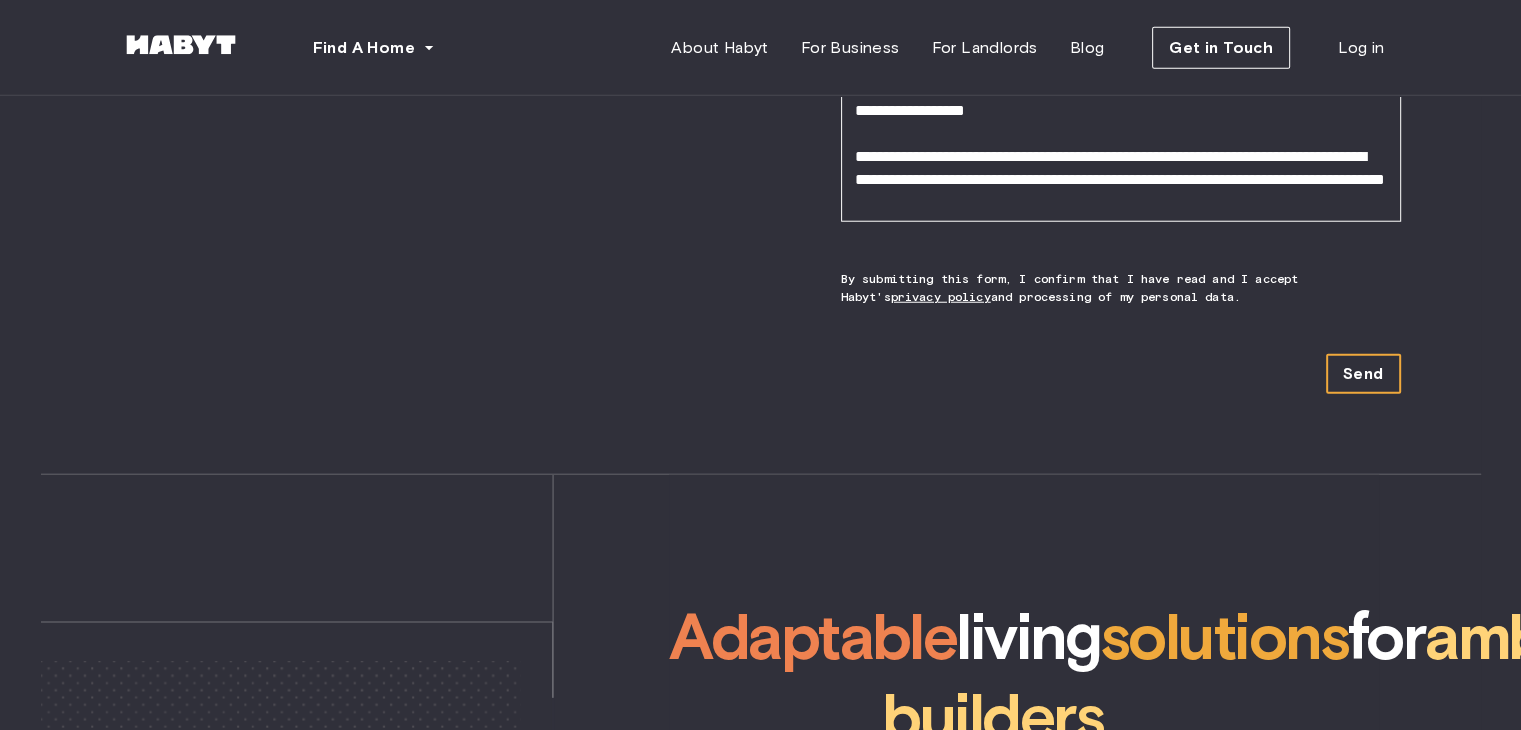 click on "Send" at bounding box center [1363, 374] 